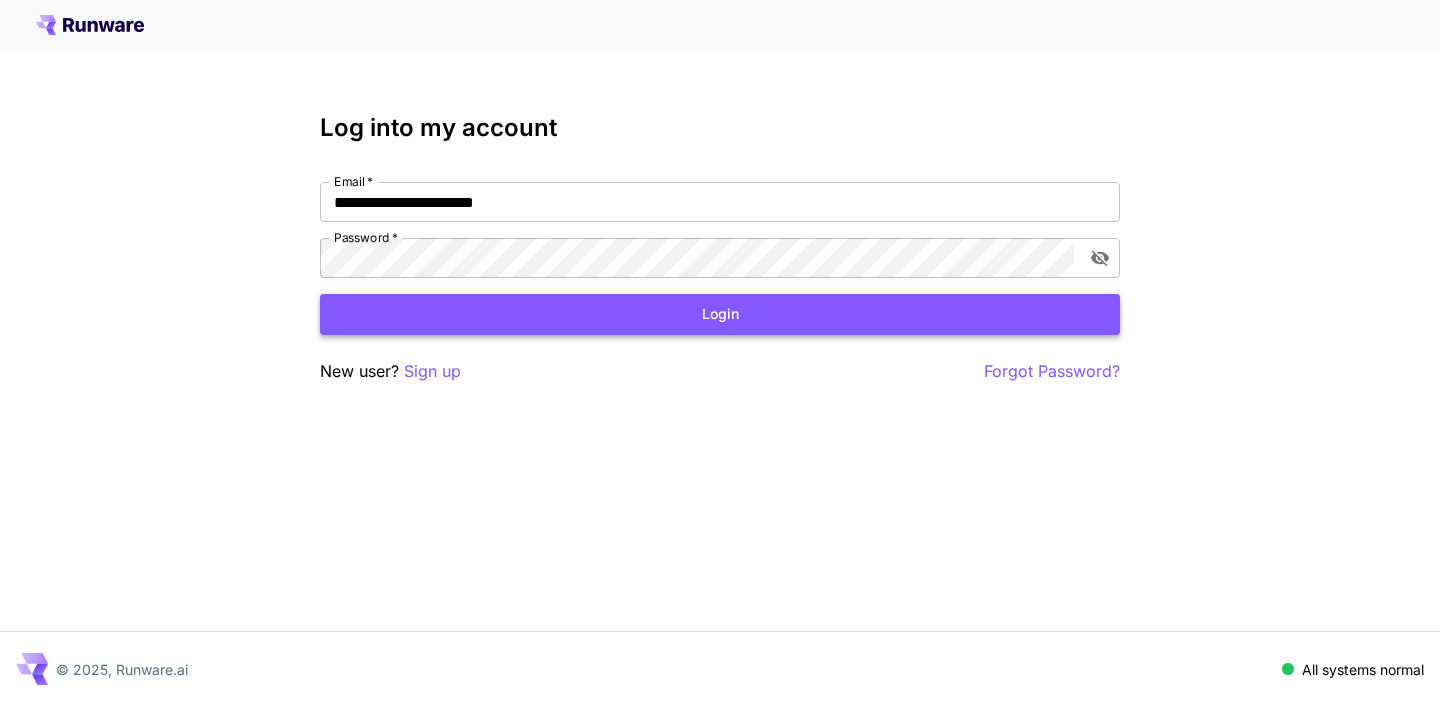 scroll, scrollTop: 0, scrollLeft: 0, axis: both 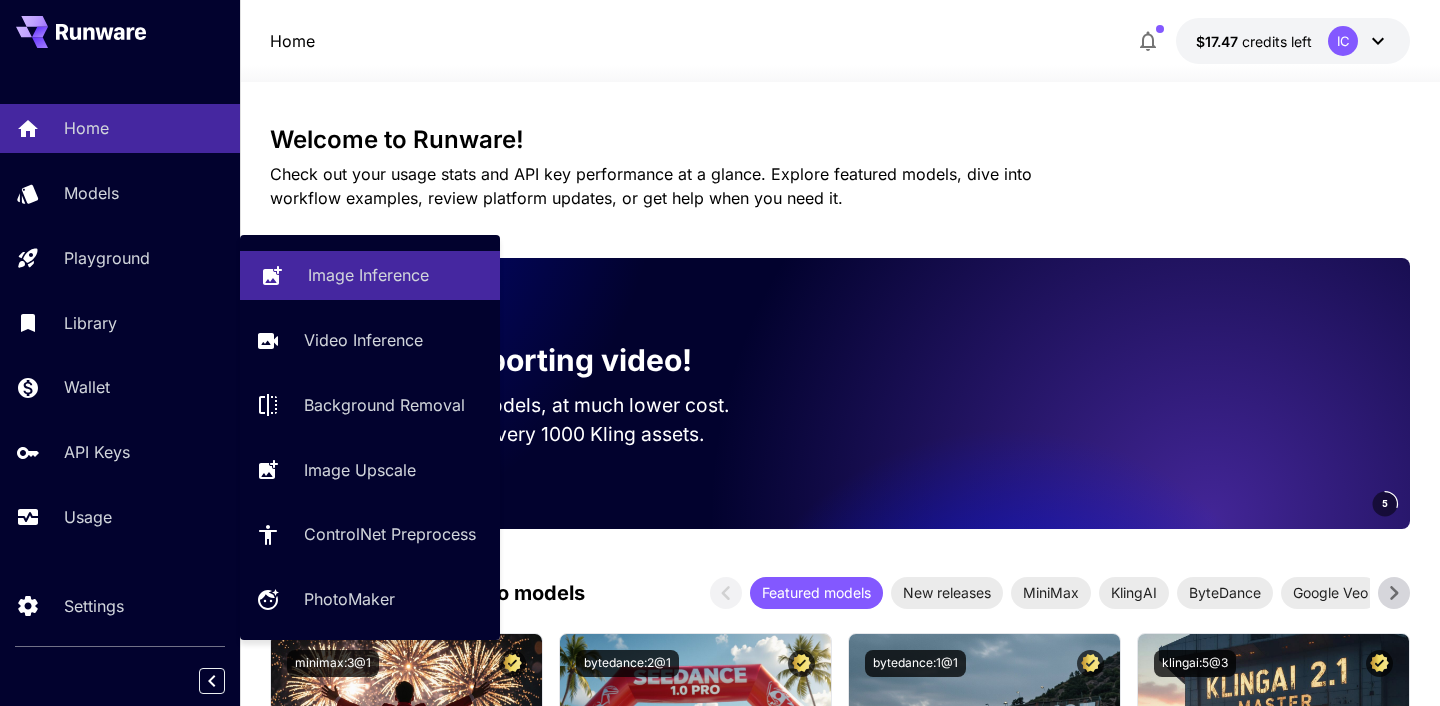 click on "Image Inference" at bounding box center (368, 275) 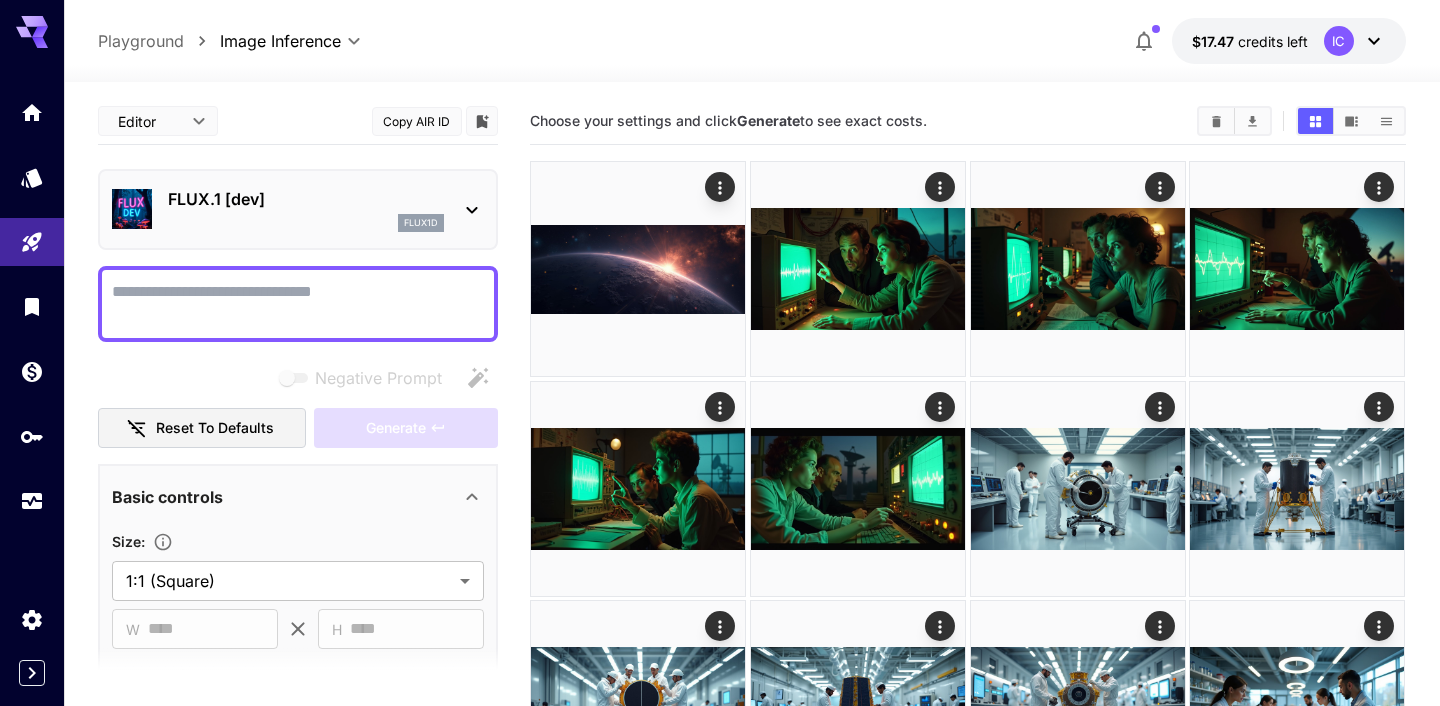 click 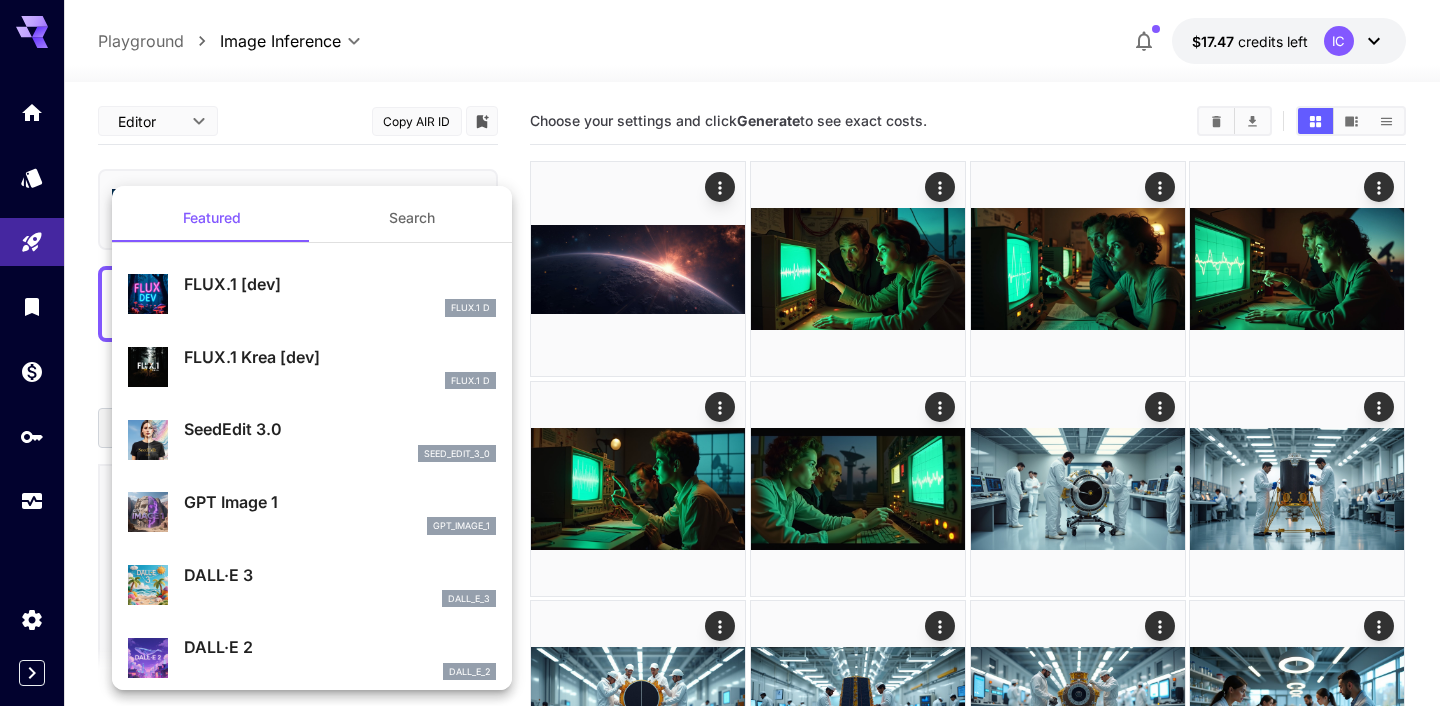 click on "FLUX.1 [dev] FLUX.1 D" at bounding box center [312, 294] 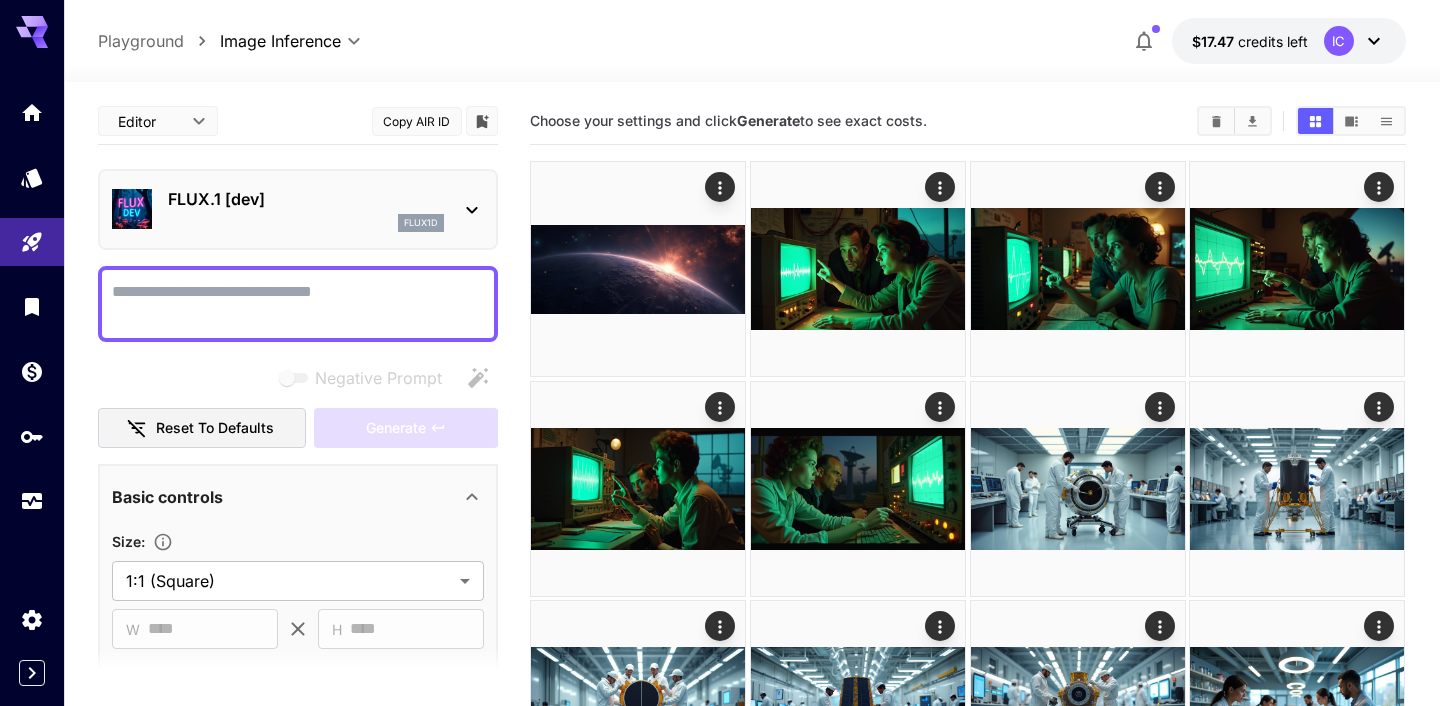 click on "Negative Prompt" at bounding box center (298, 304) 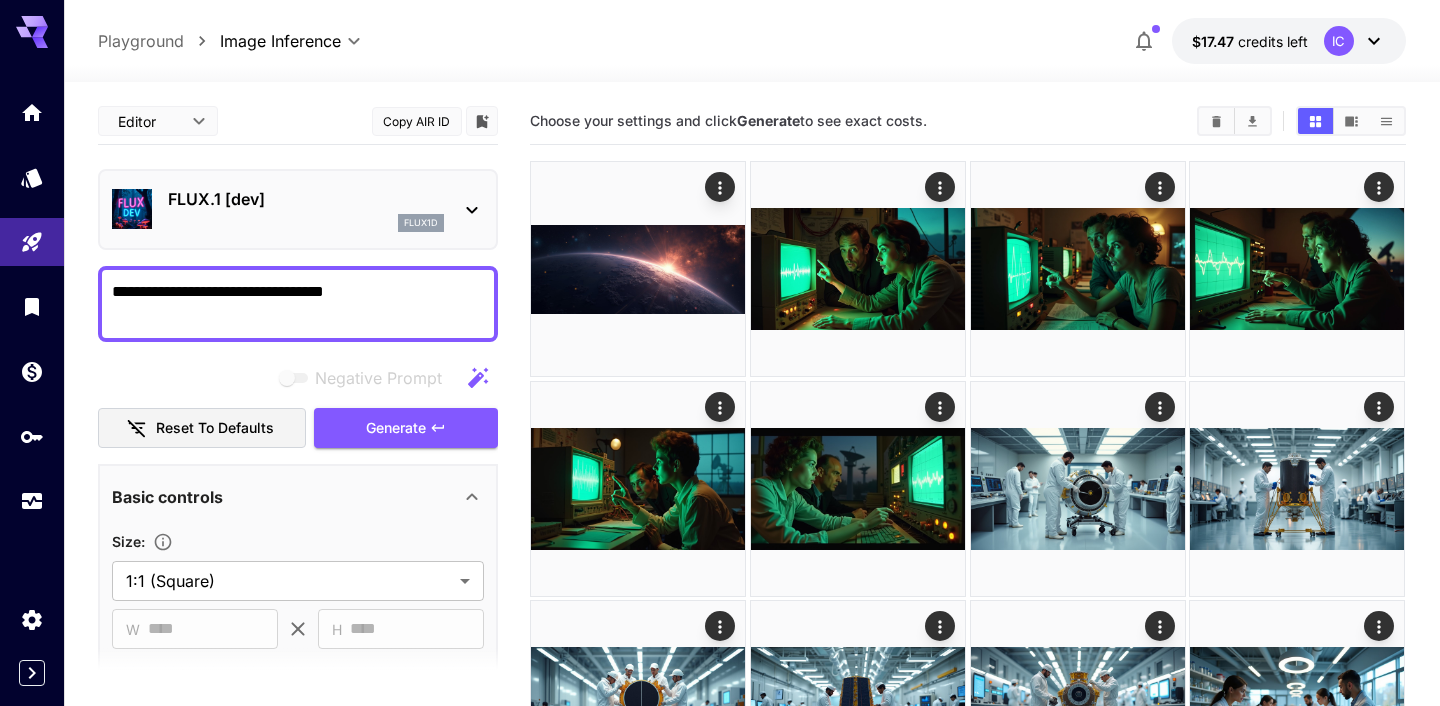 paste on "*" 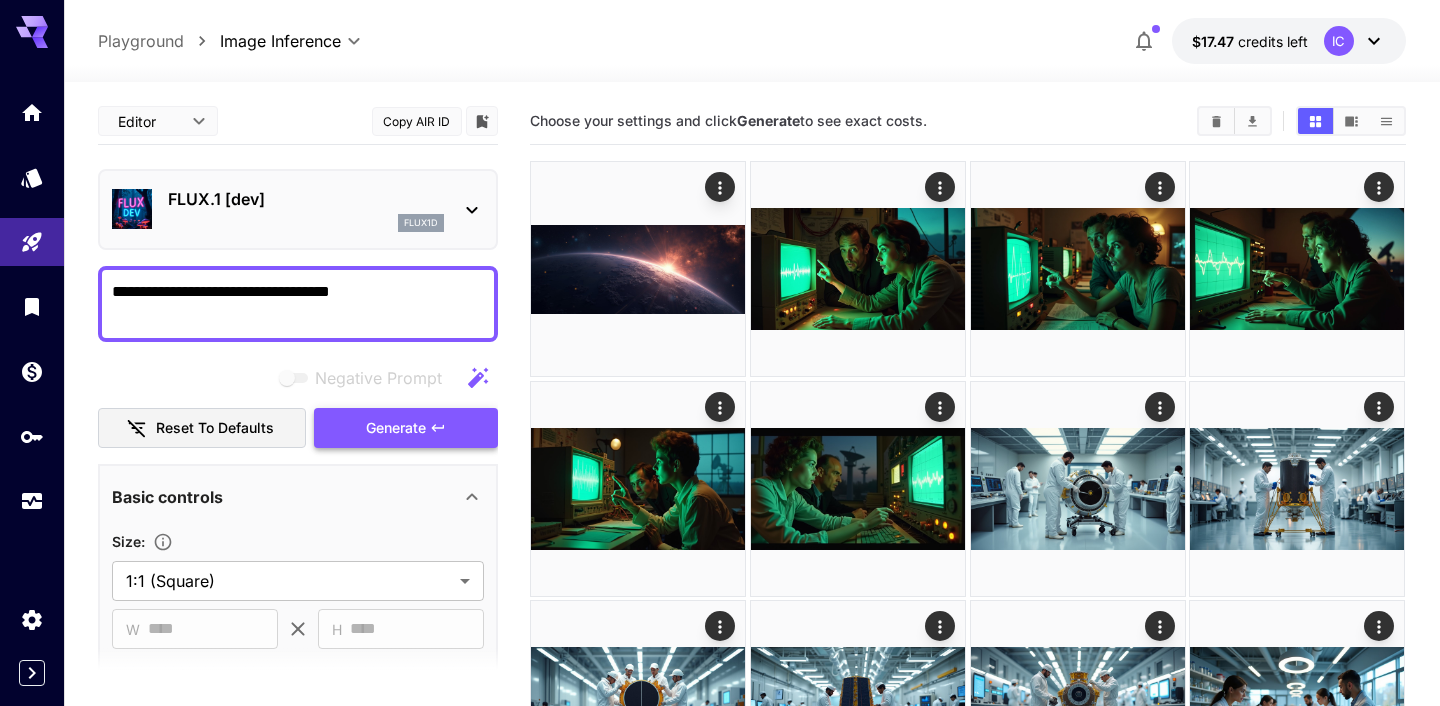 type on "**********" 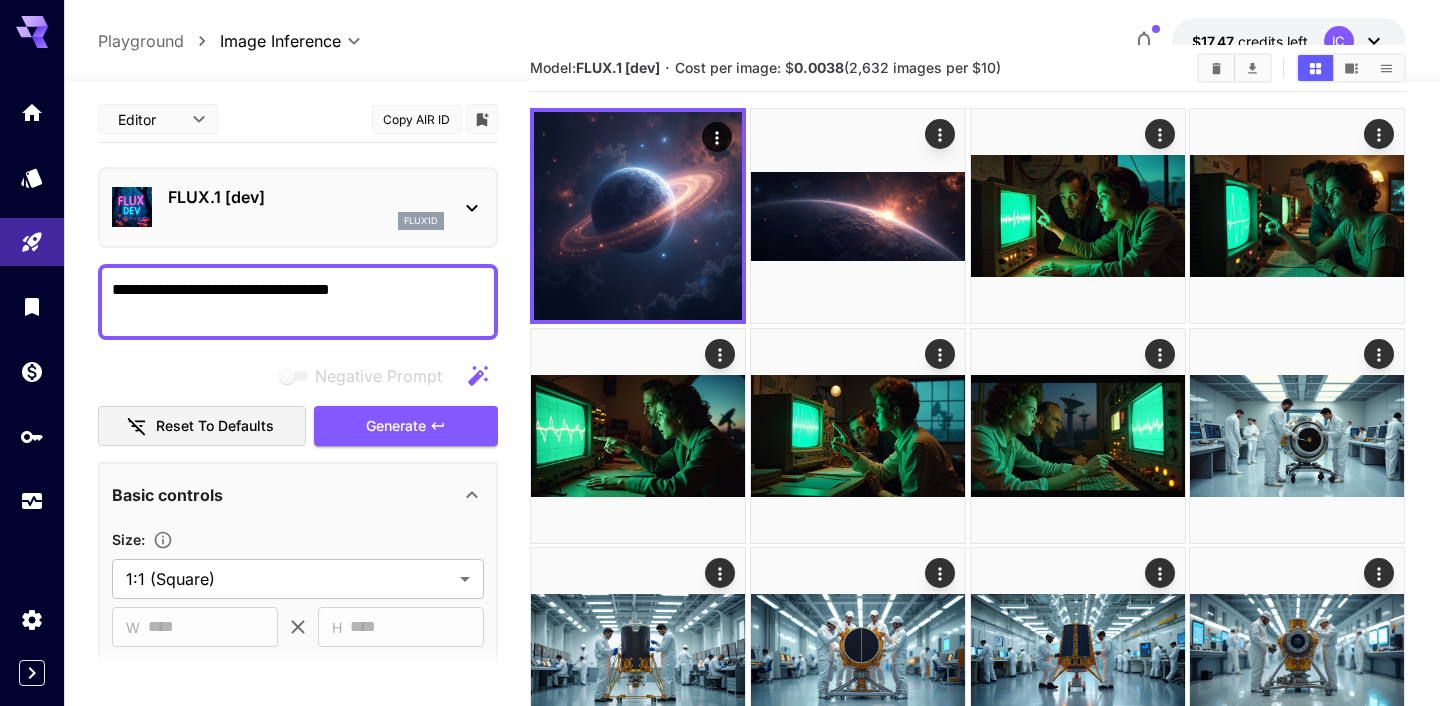 scroll, scrollTop: 42, scrollLeft: 0, axis: vertical 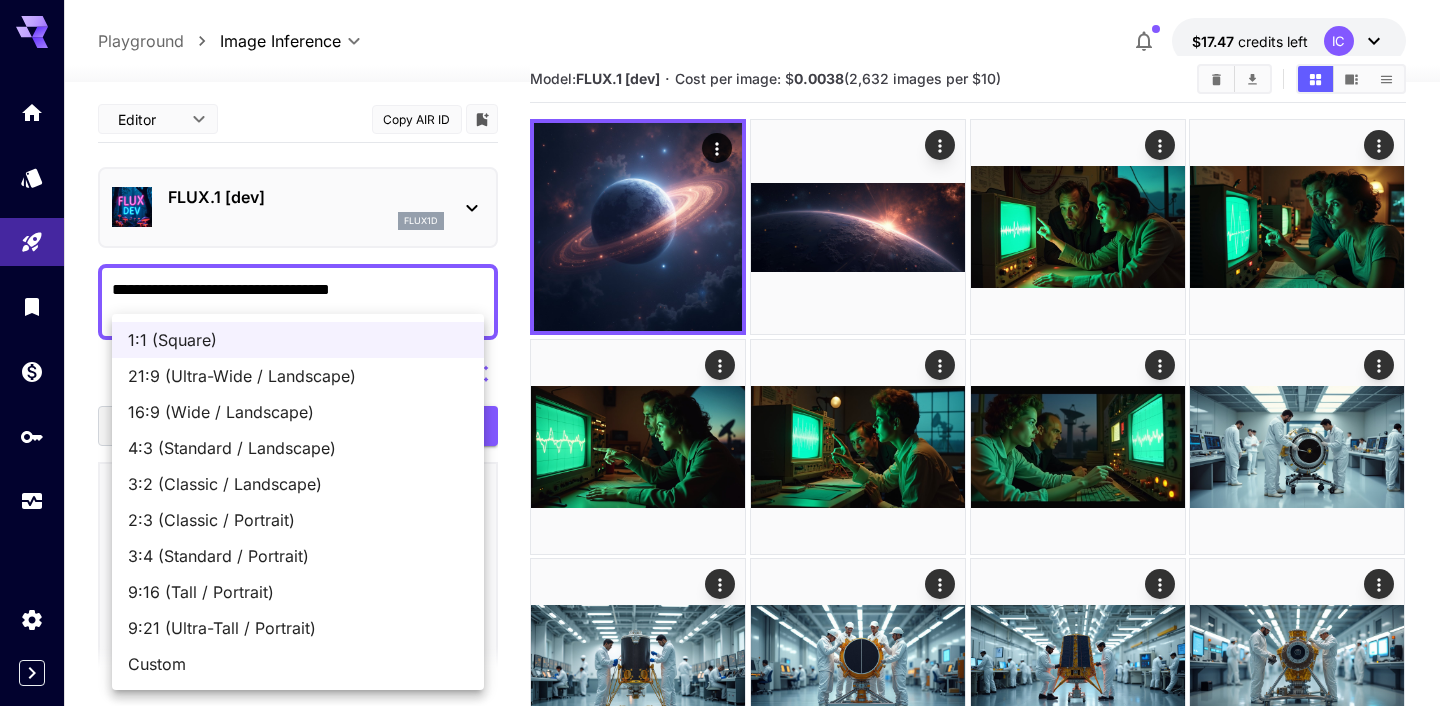 click on "**********" at bounding box center (720, 2592) 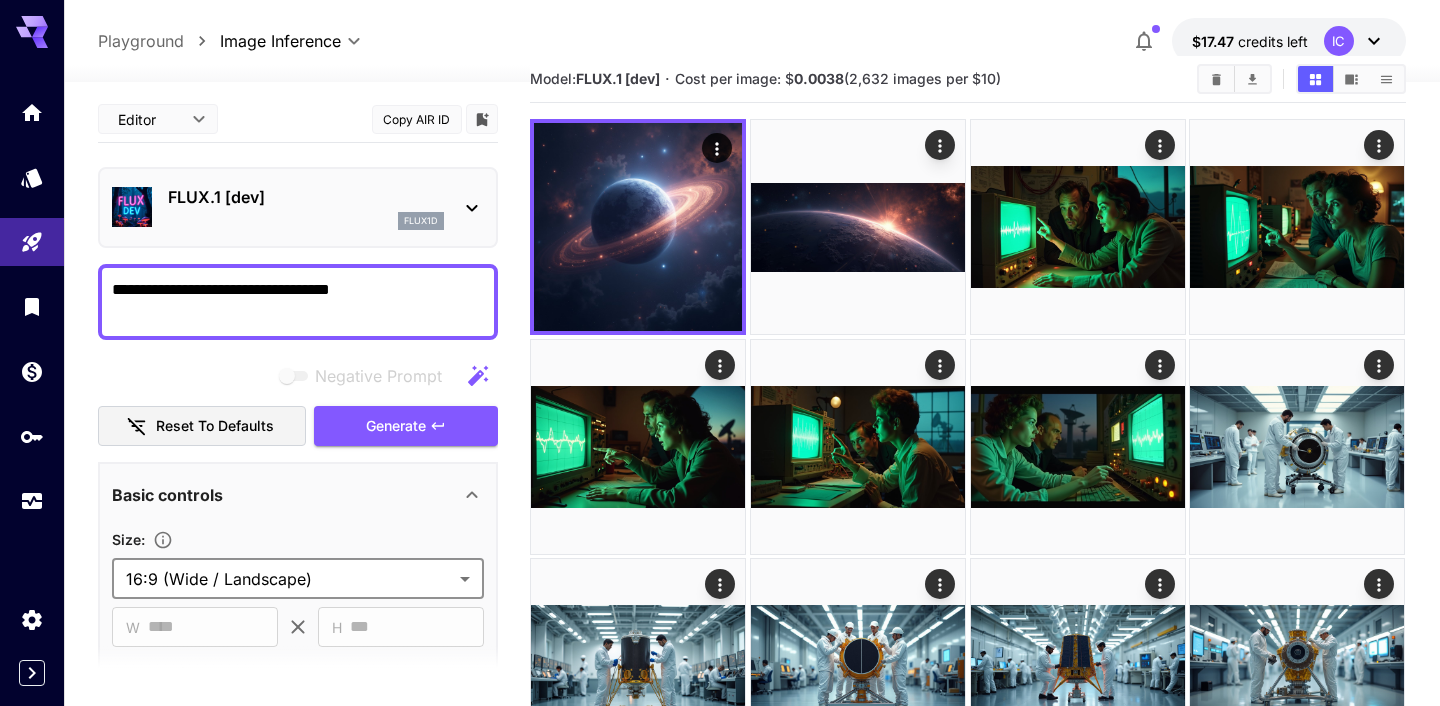 type on "**********" 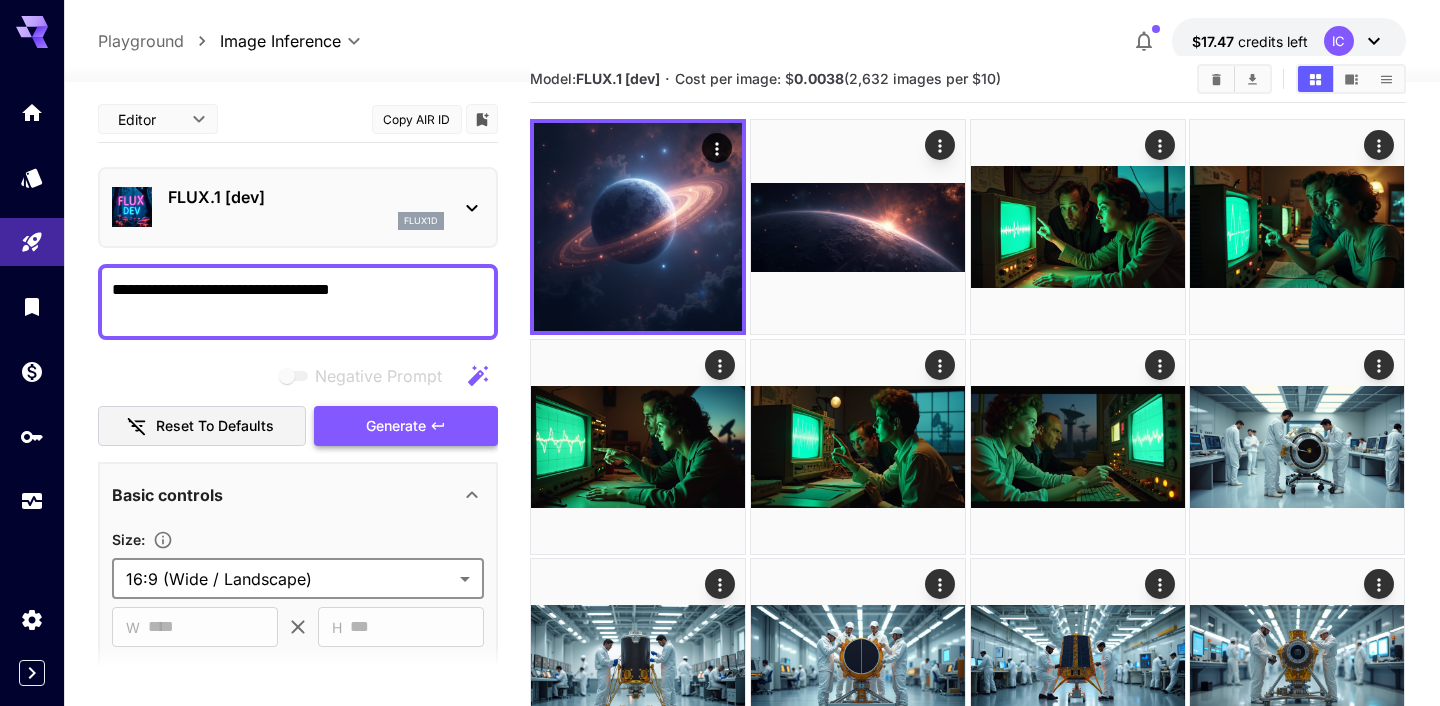 click on "Generate" at bounding box center (396, 426) 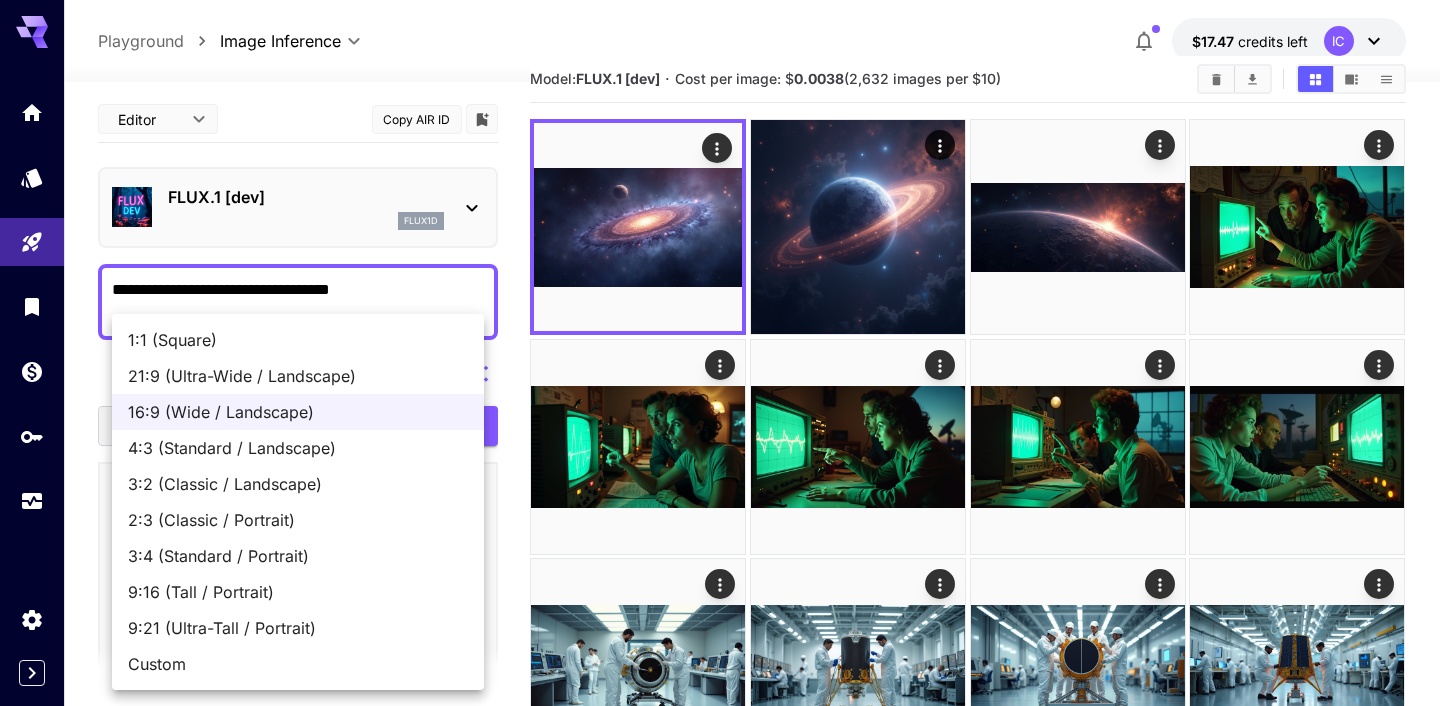 click on "**********" at bounding box center (720, 2592) 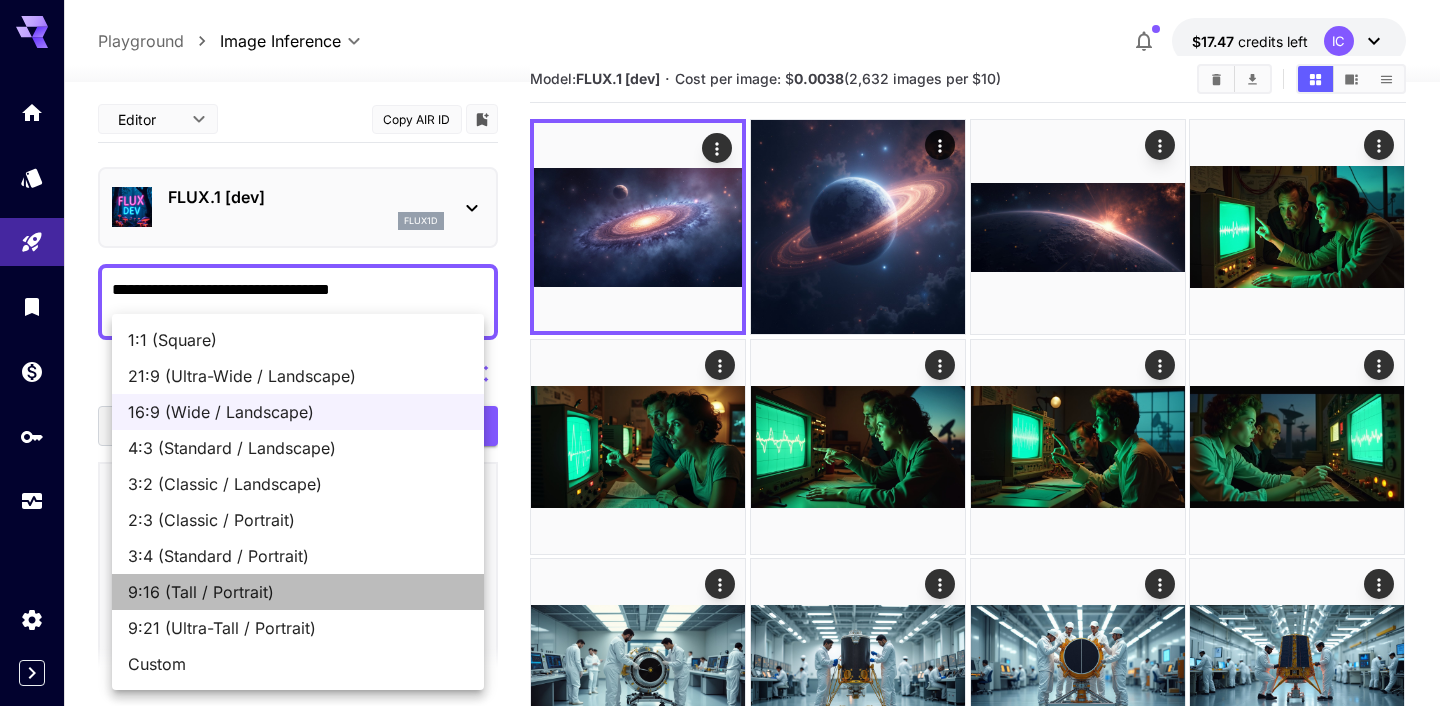 click on "9:16 (Tall / Portrait)" at bounding box center [298, 592] 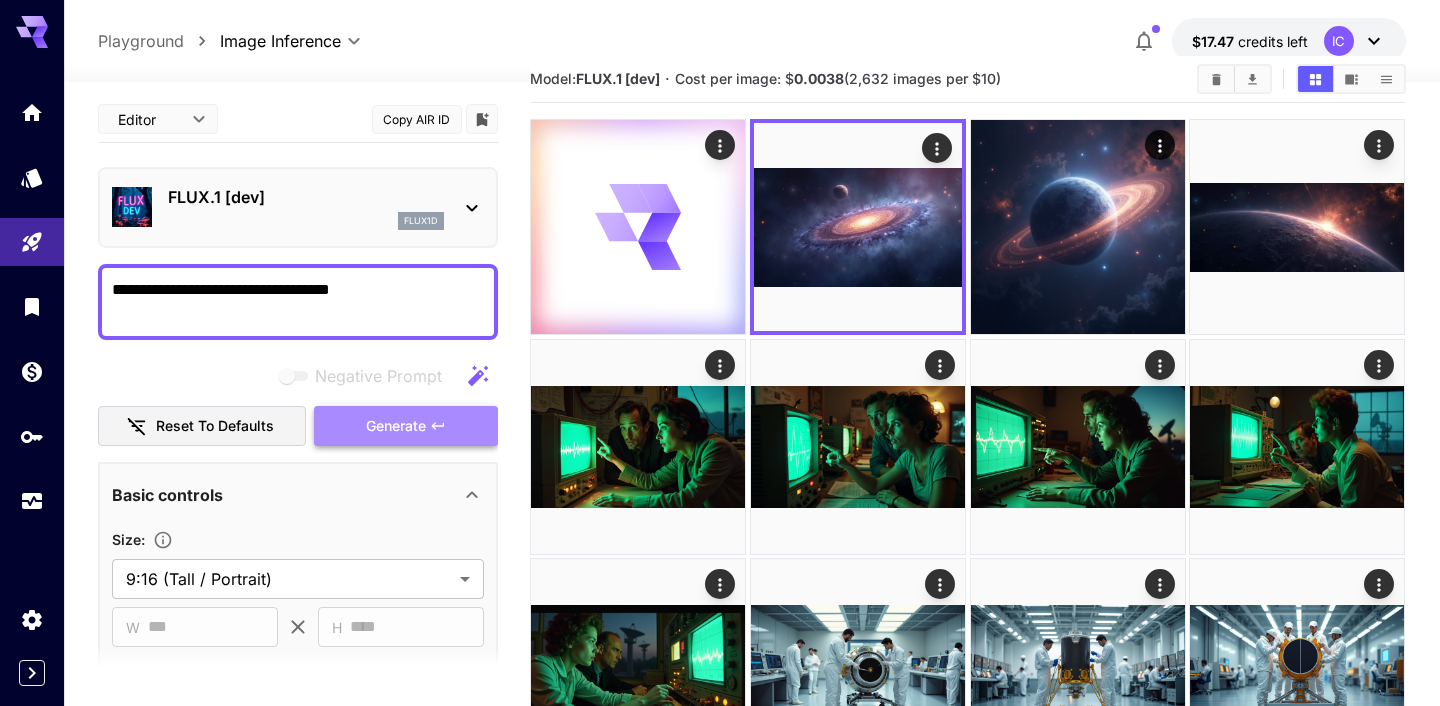 click on "Generate" at bounding box center [396, 426] 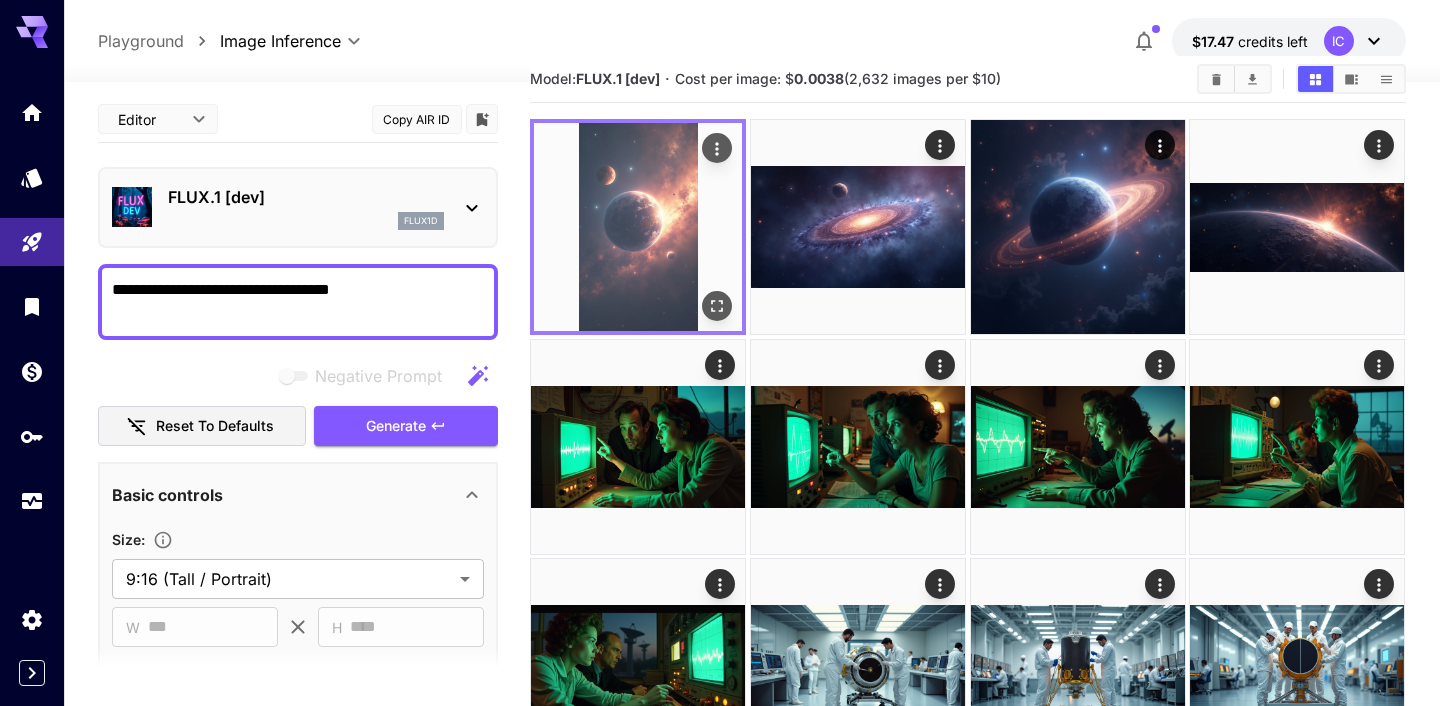 click at bounding box center [638, 227] 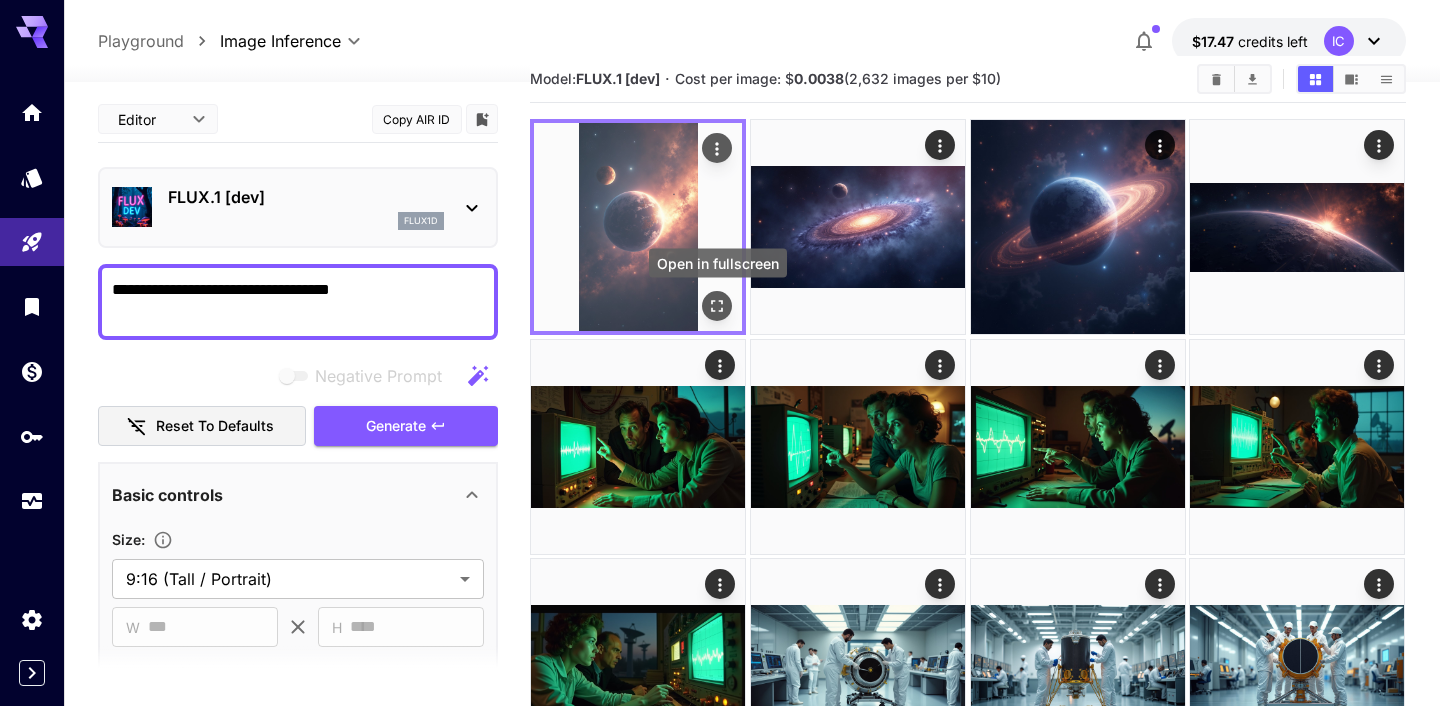 click 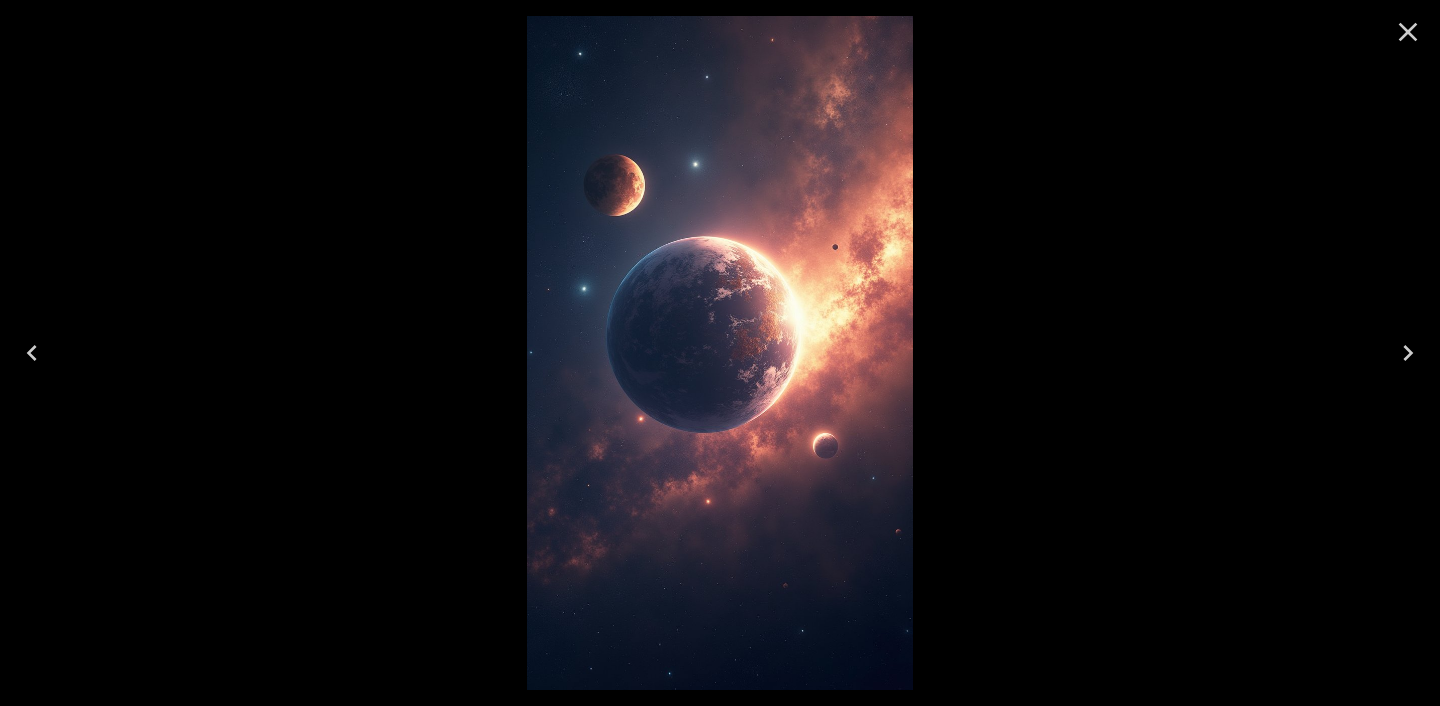 scroll, scrollTop: 42, scrollLeft: 0, axis: vertical 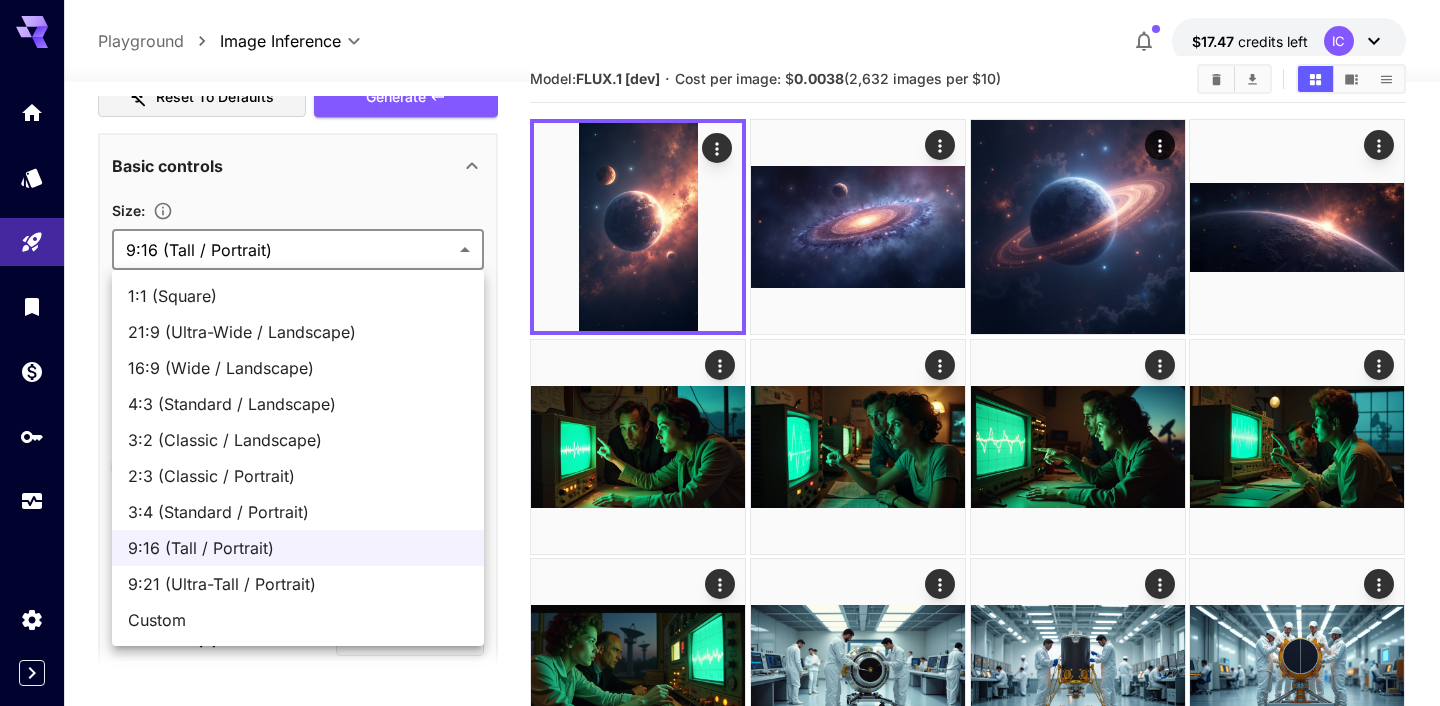 click on "**********" at bounding box center (720, 2702) 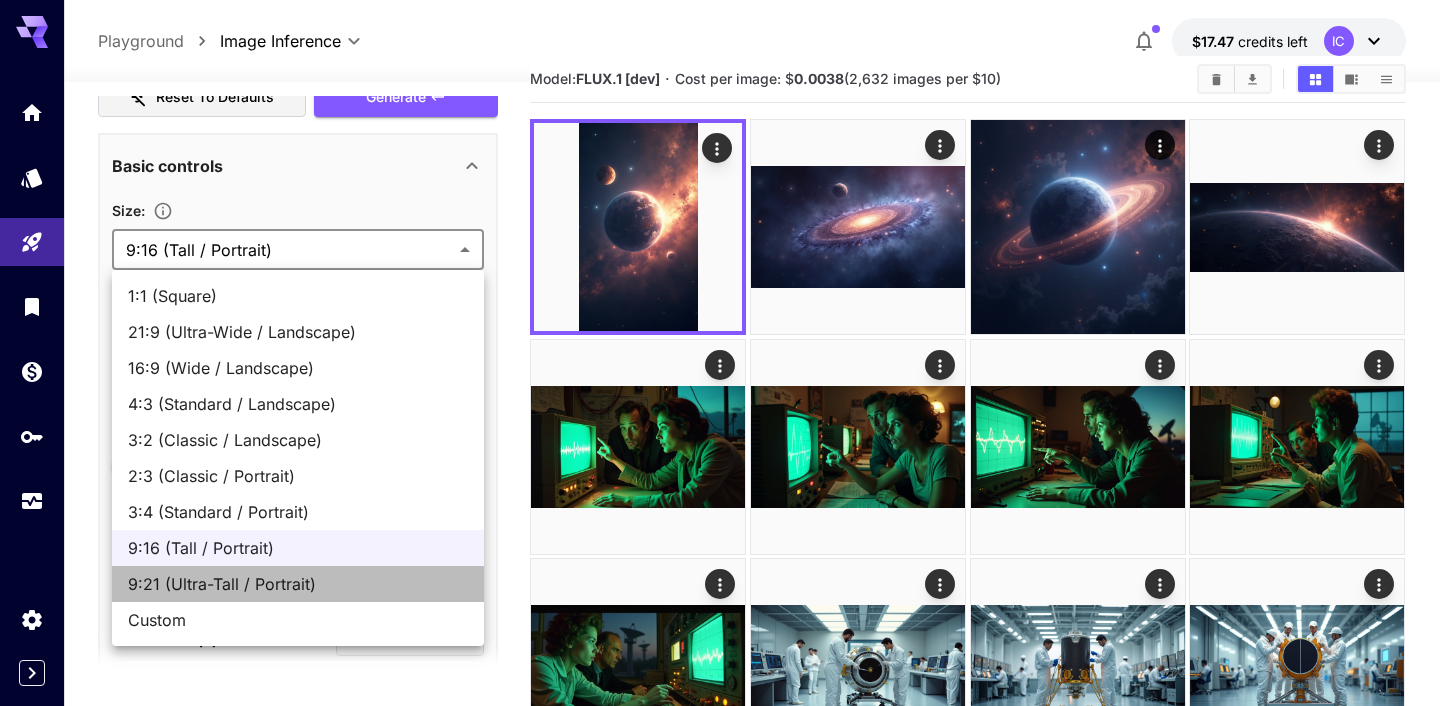 click on "9:21 (Ultra-Tall / Portrait)" at bounding box center (298, 584) 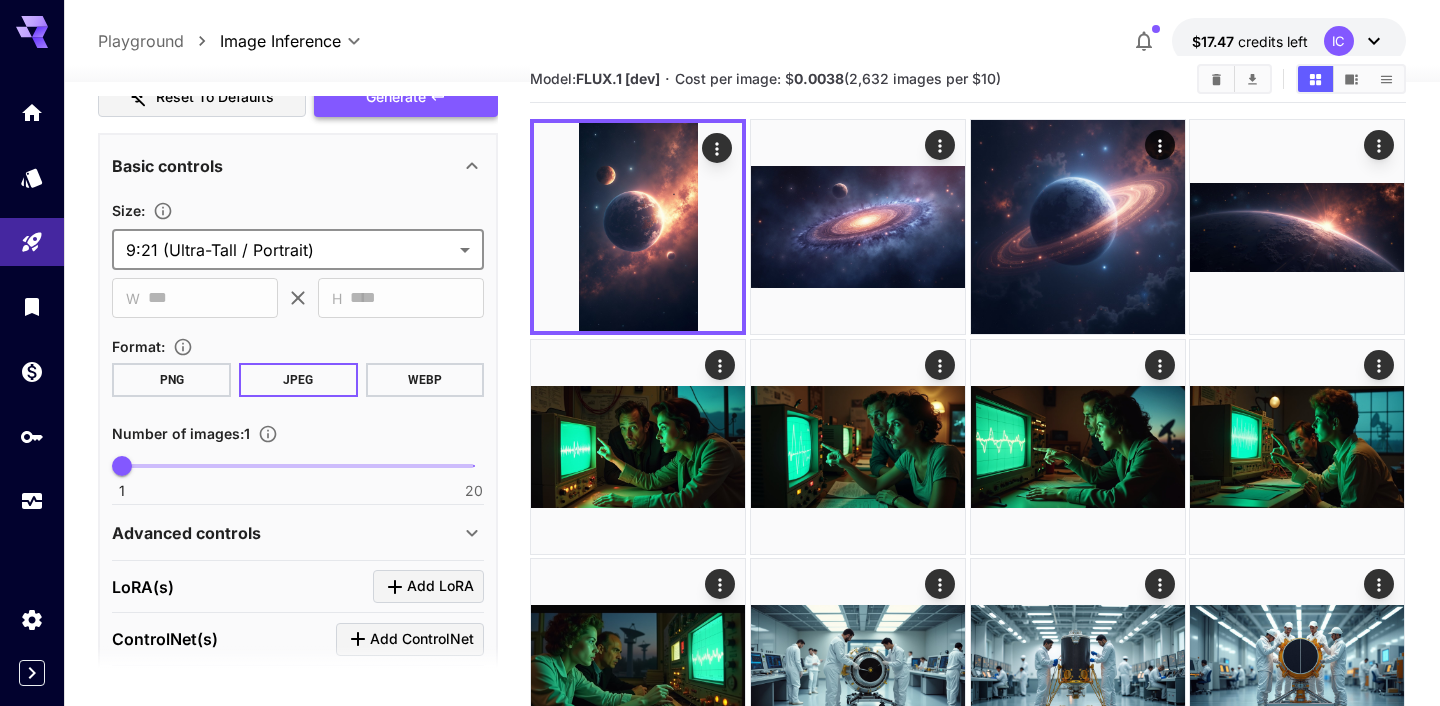 click on "Generate" at bounding box center [406, 97] 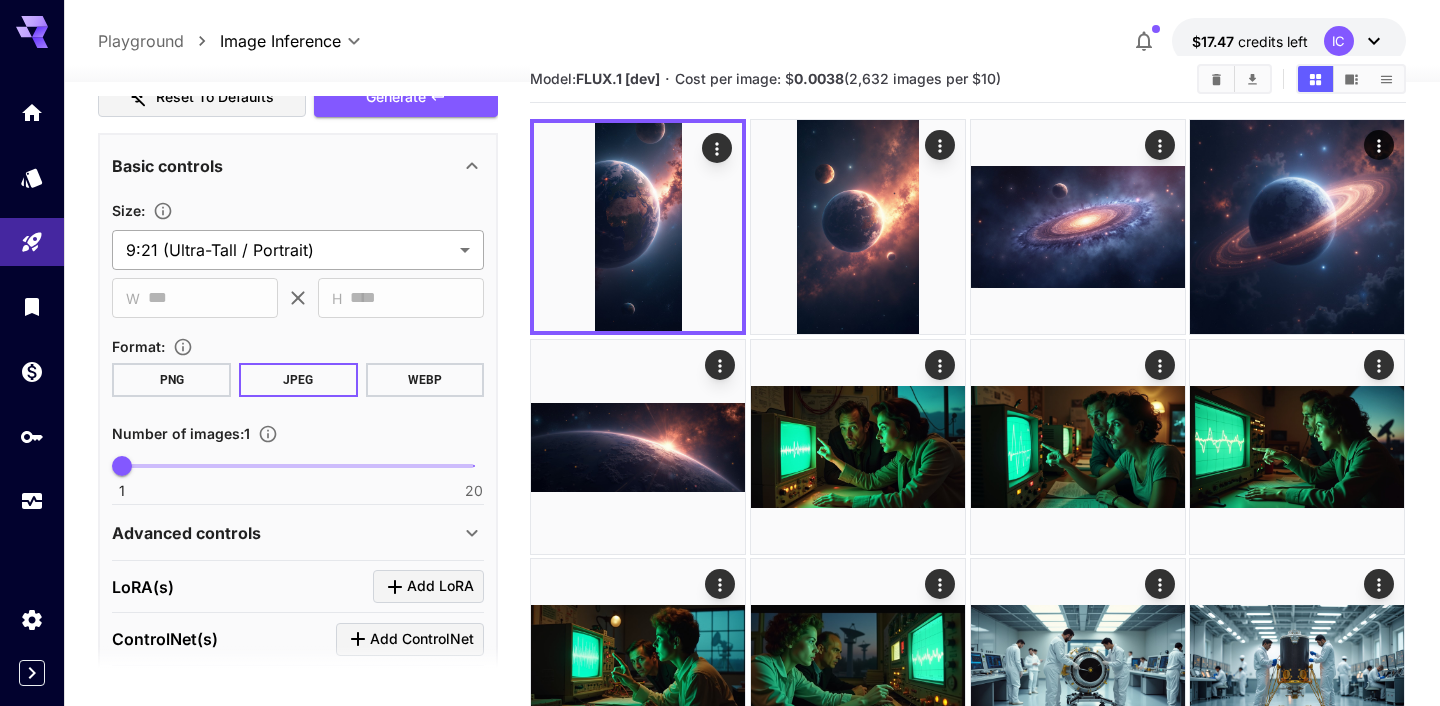 click on "**********" at bounding box center (720, 2702) 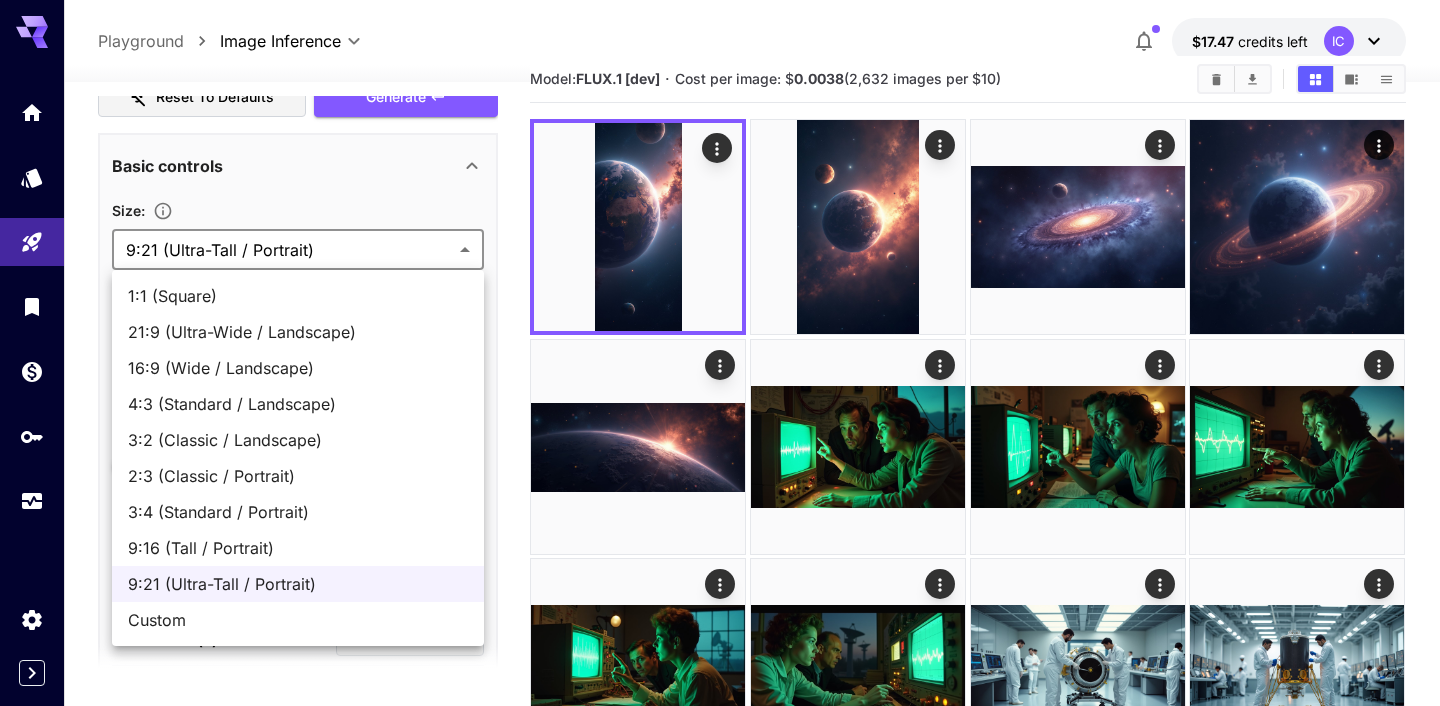 click on "9:16 (Tall / Portrait)" at bounding box center [298, 548] 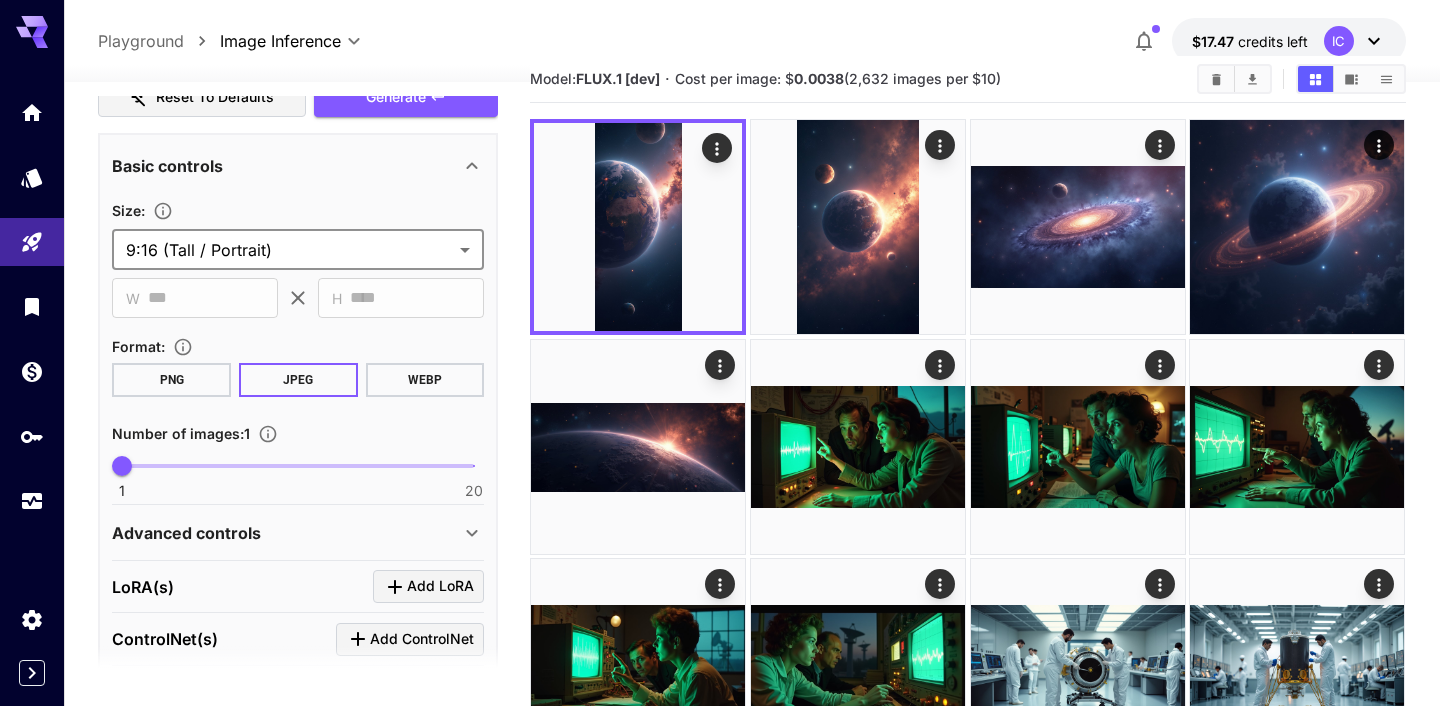 type on "**********" 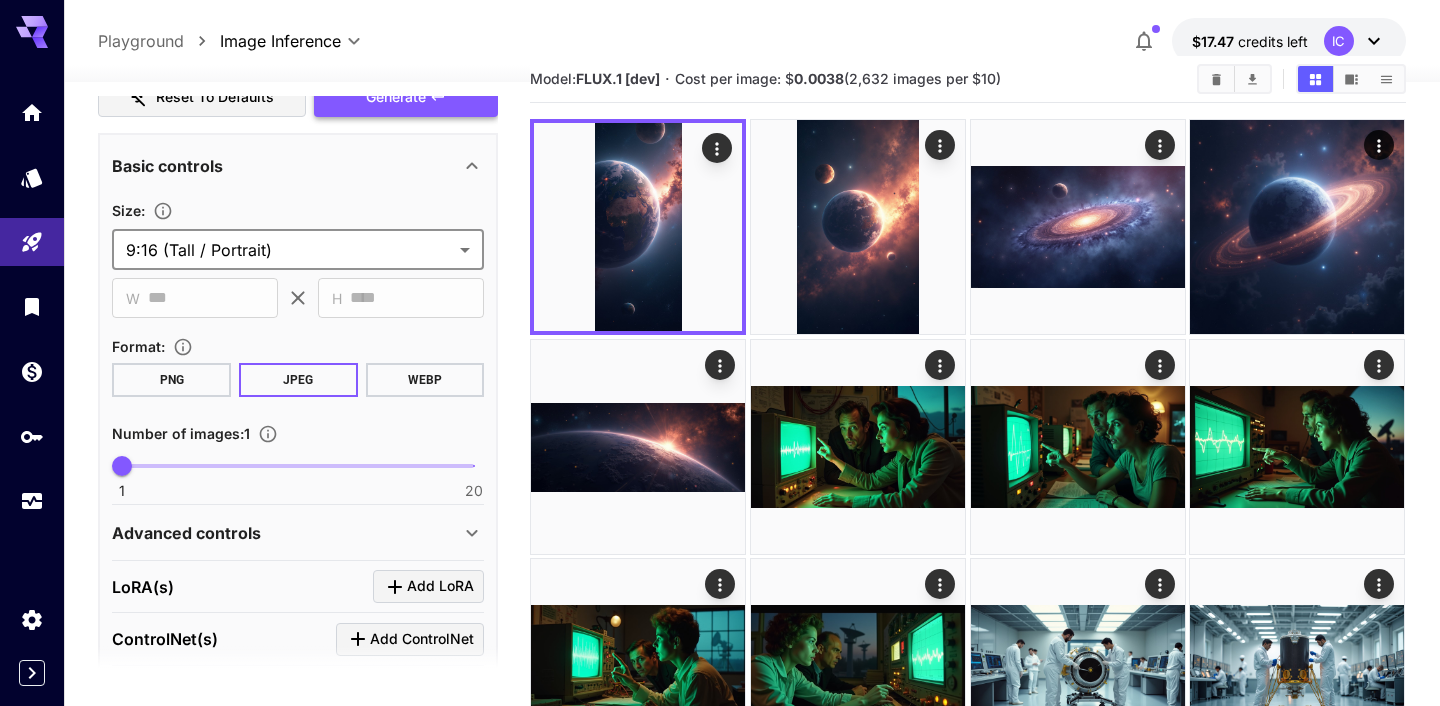 click on "Generate" at bounding box center (406, 97) 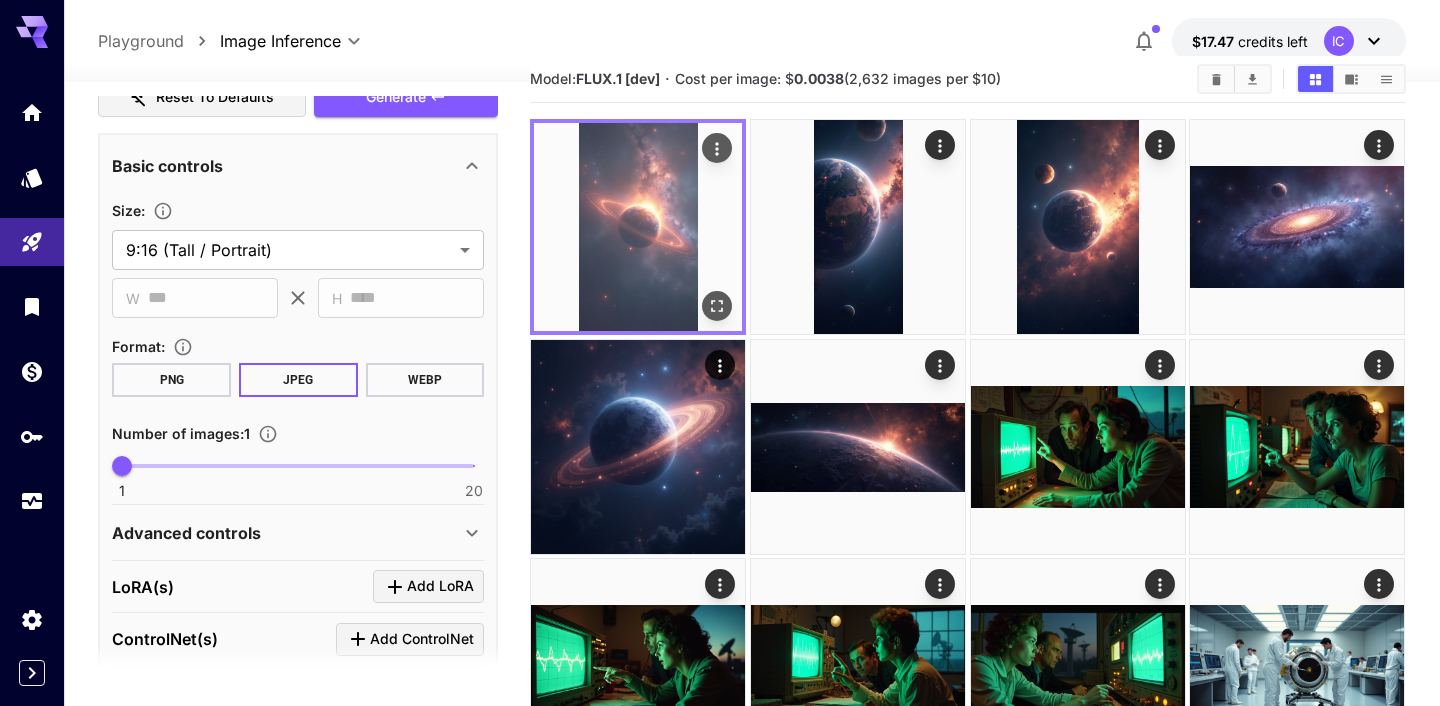 click at bounding box center [638, 227] 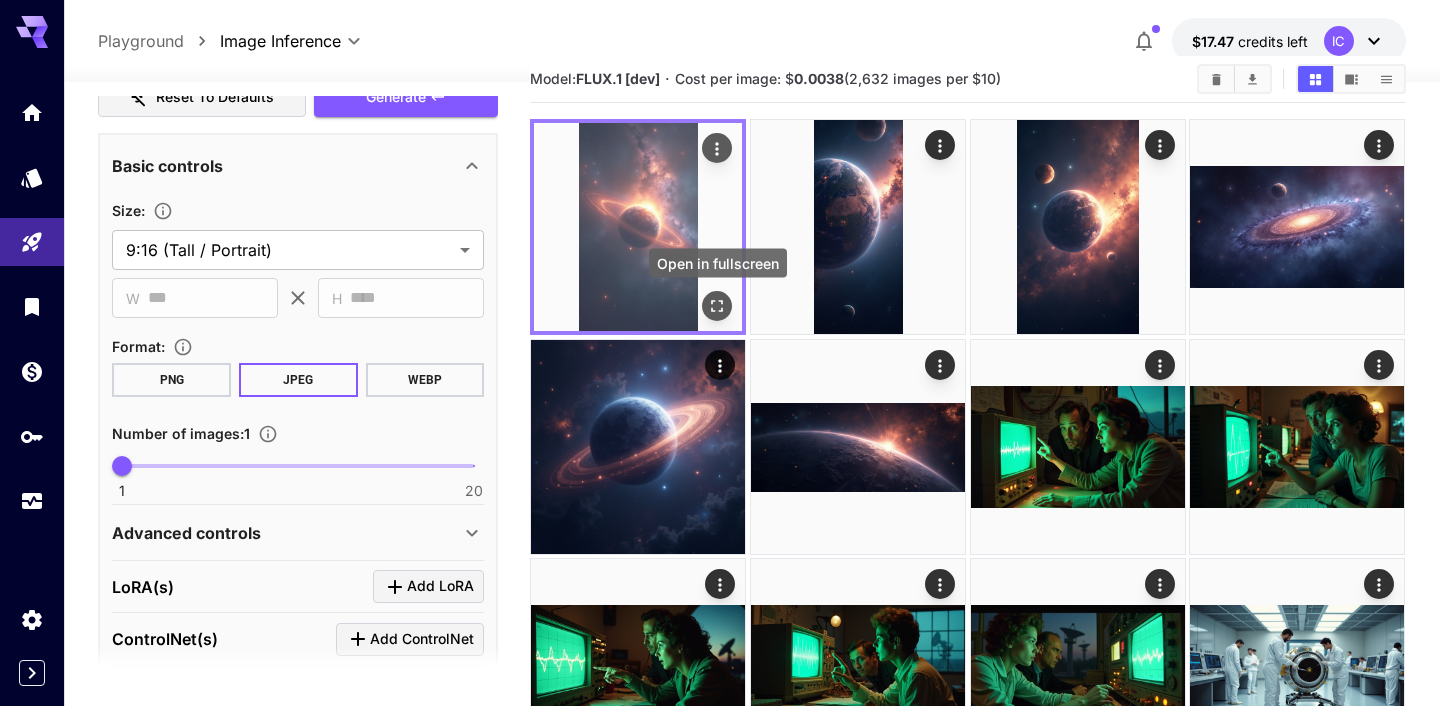 click 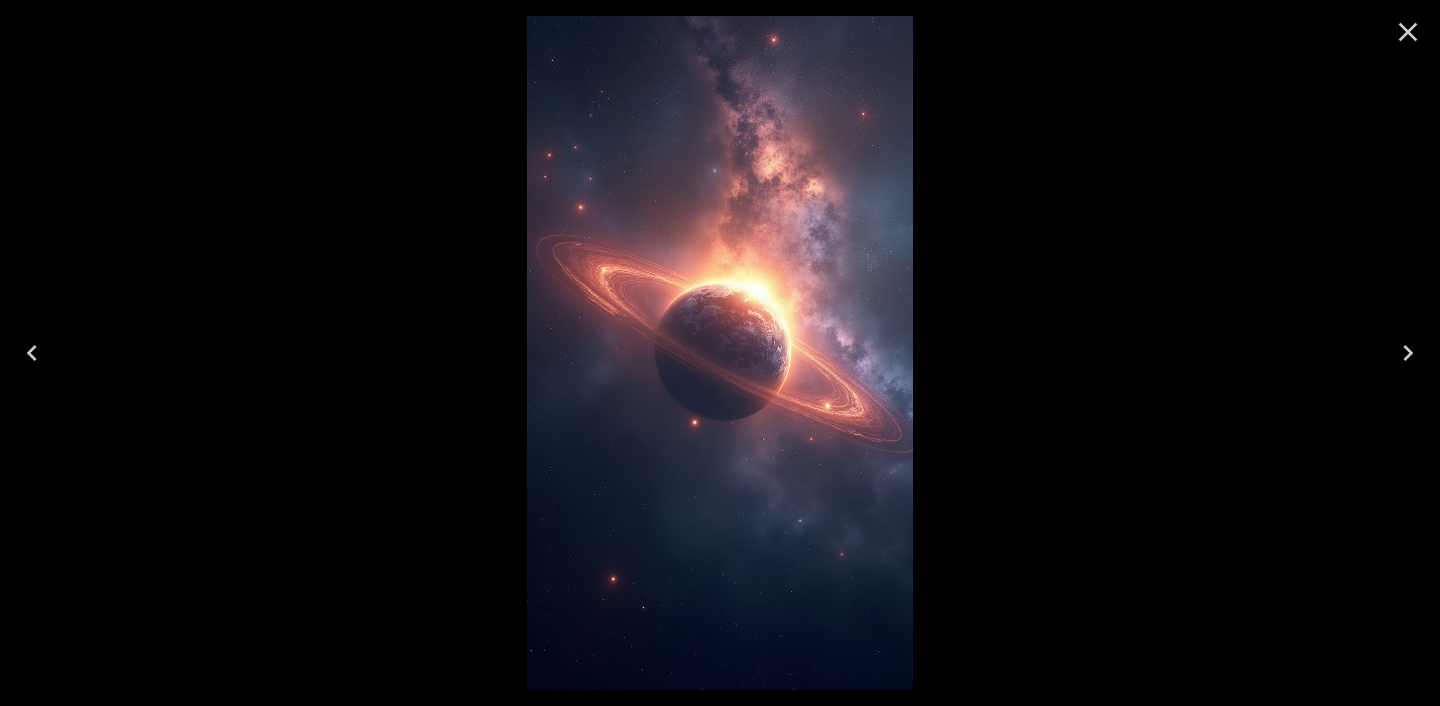 click 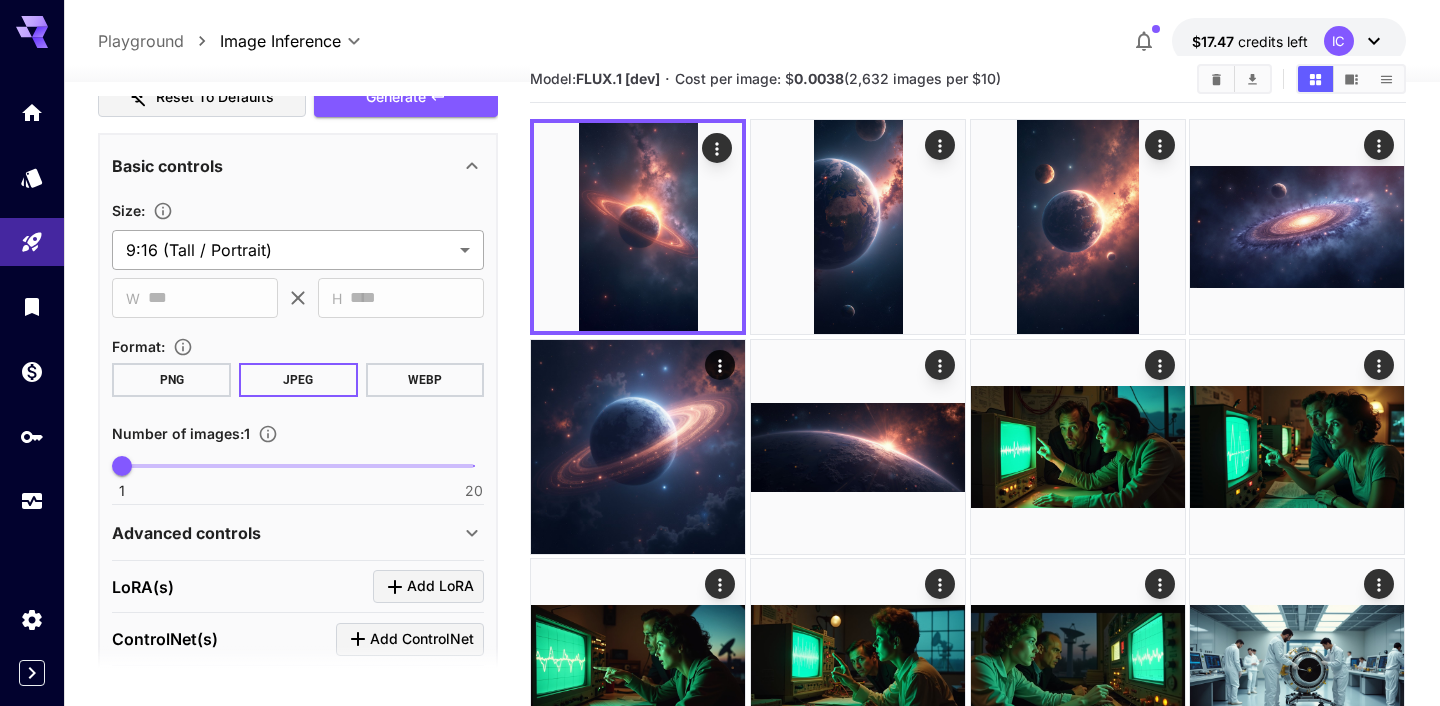 click on "**********" at bounding box center [720, 2702] 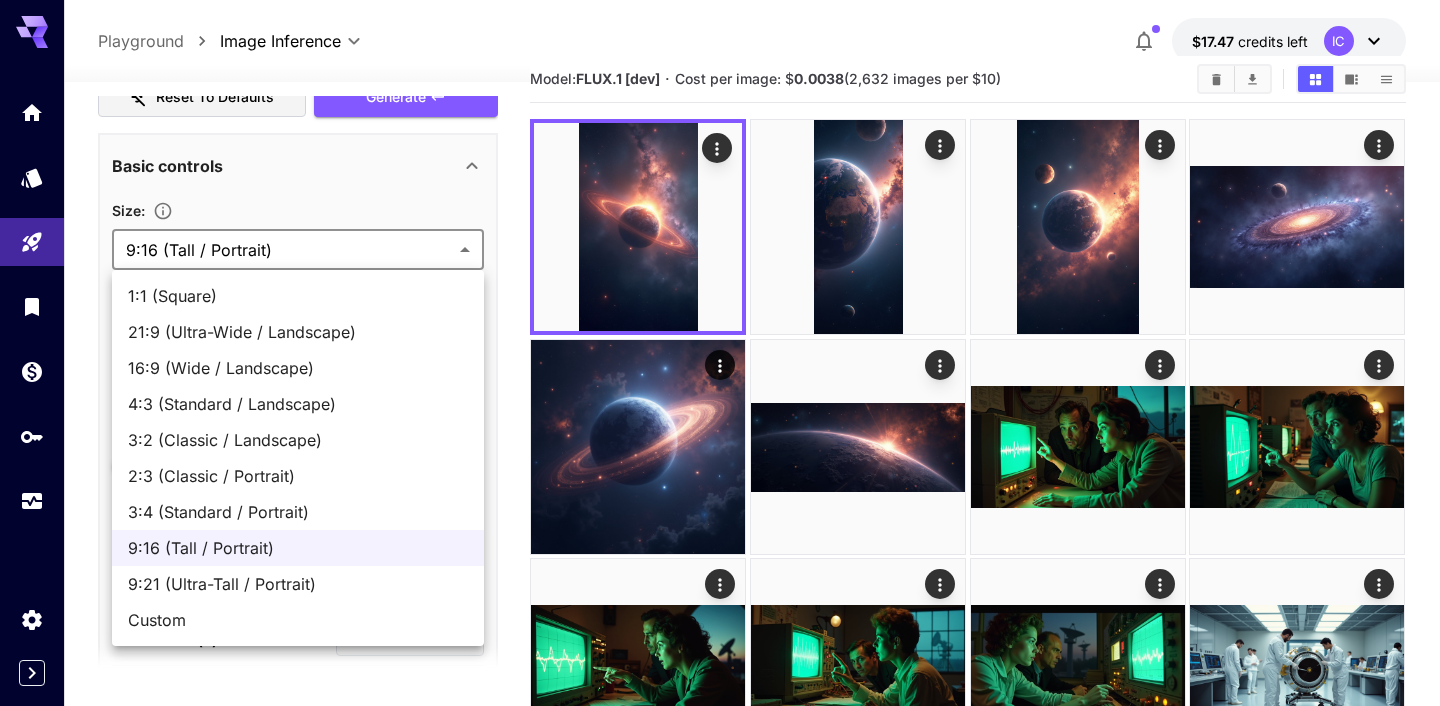 click on "16:9 (Wide / Landscape)" at bounding box center (298, 368) 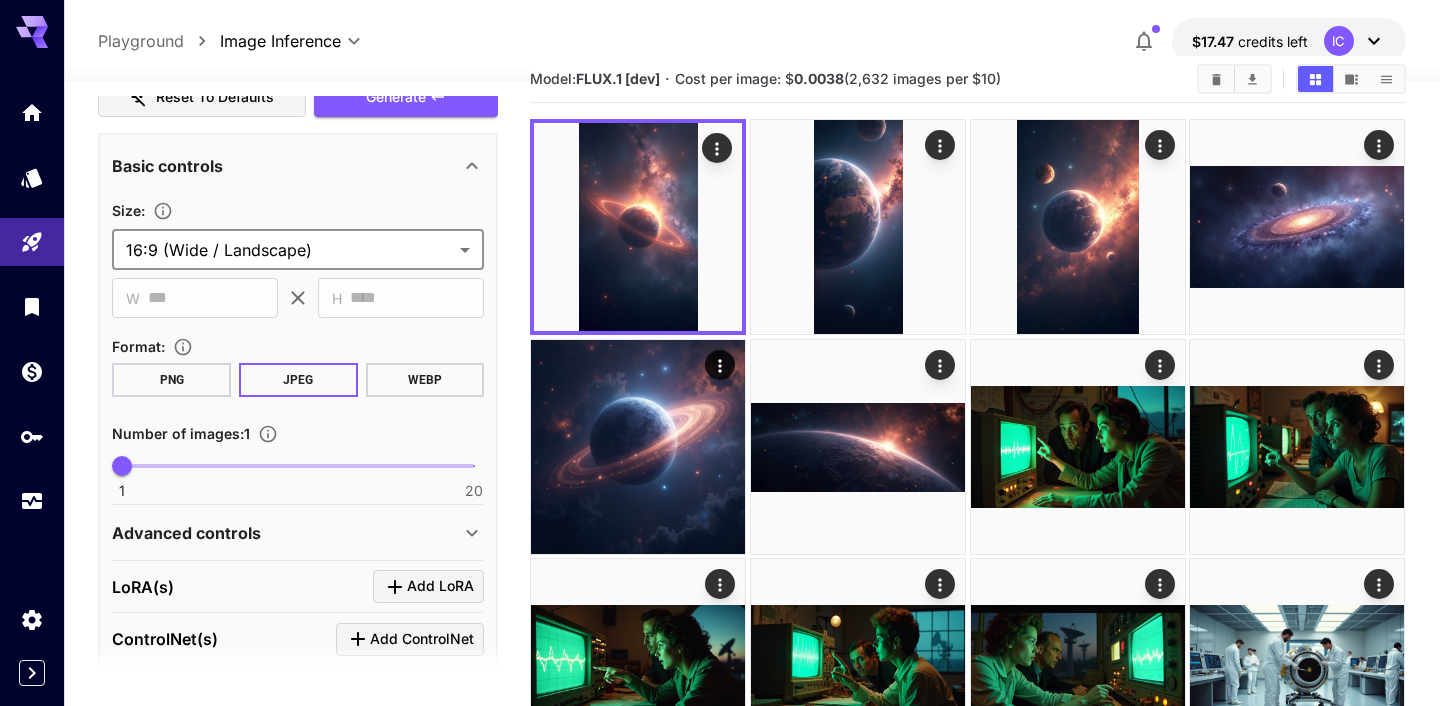 type on "**********" 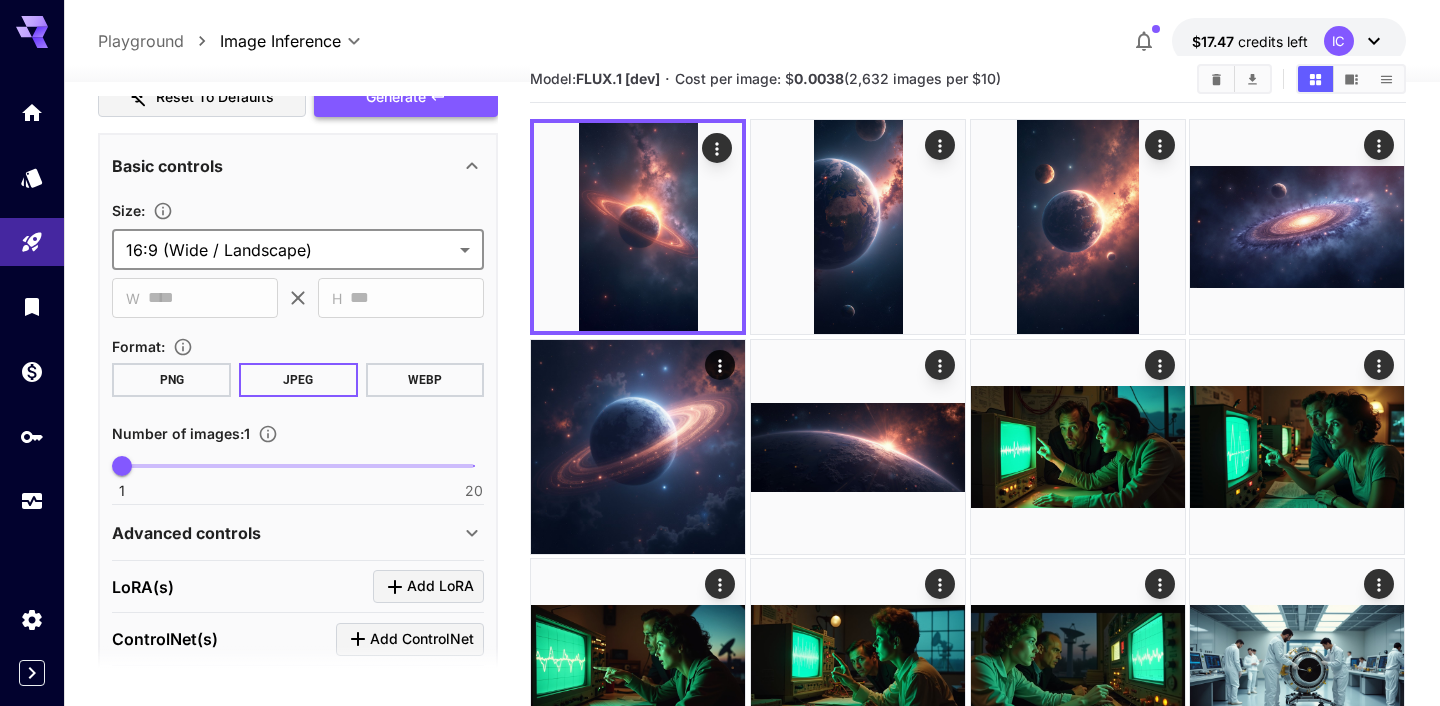 click on "Generate" at bounding box center [396, 97] 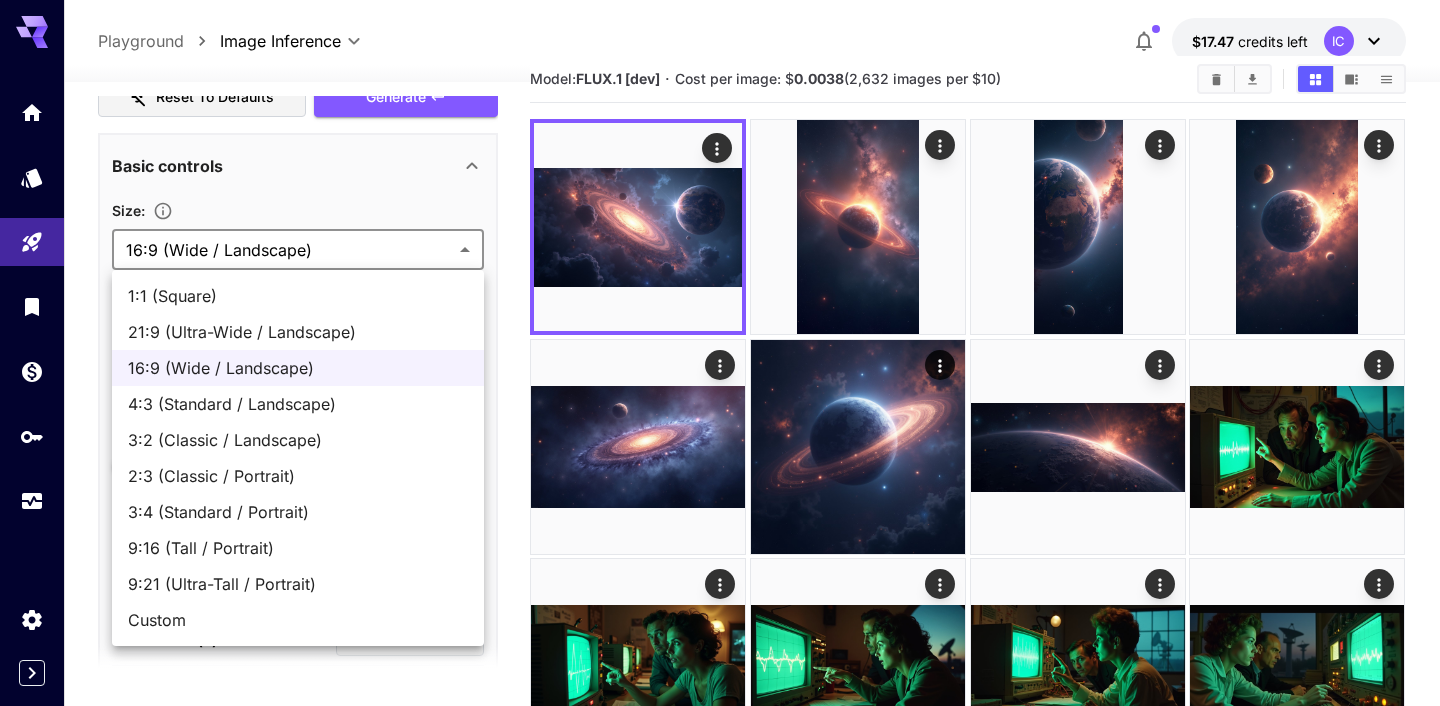 click on "**********" at bounding box center (720, 2702) 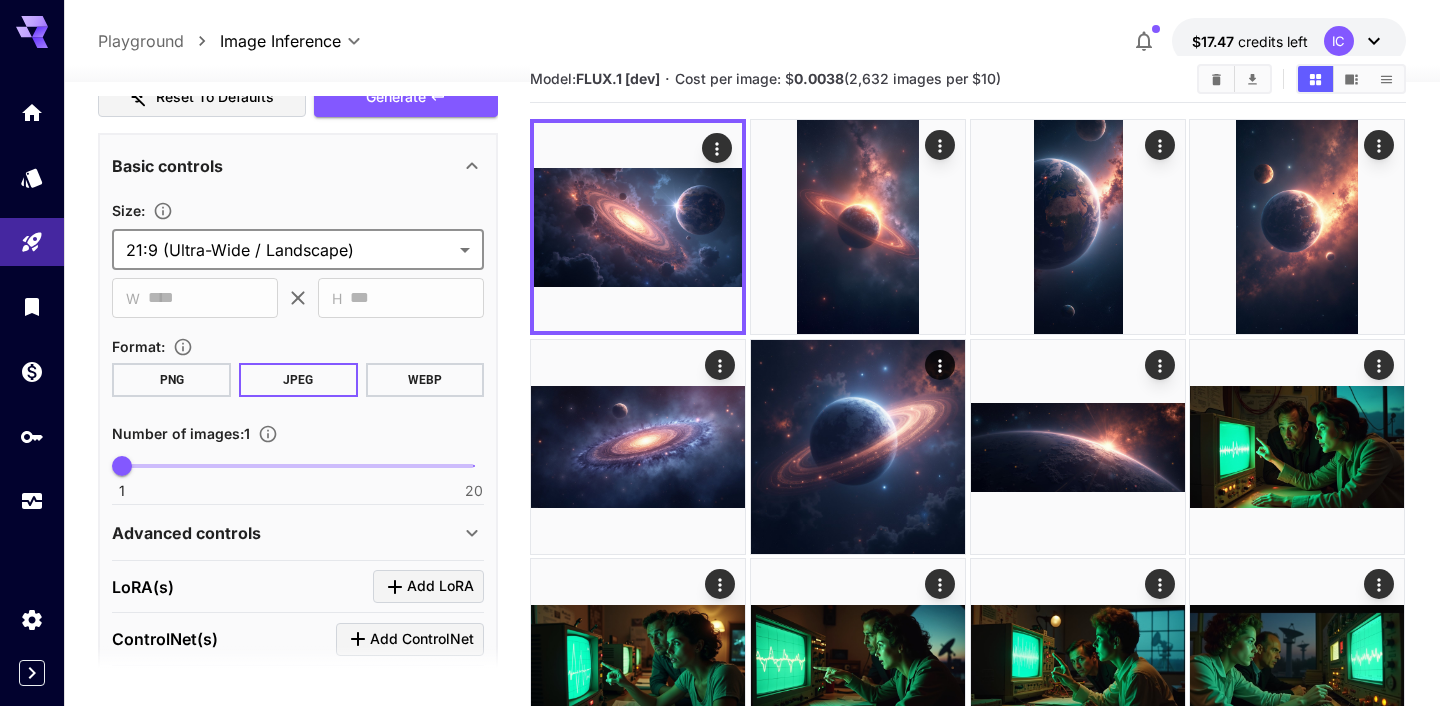 type on "**********" 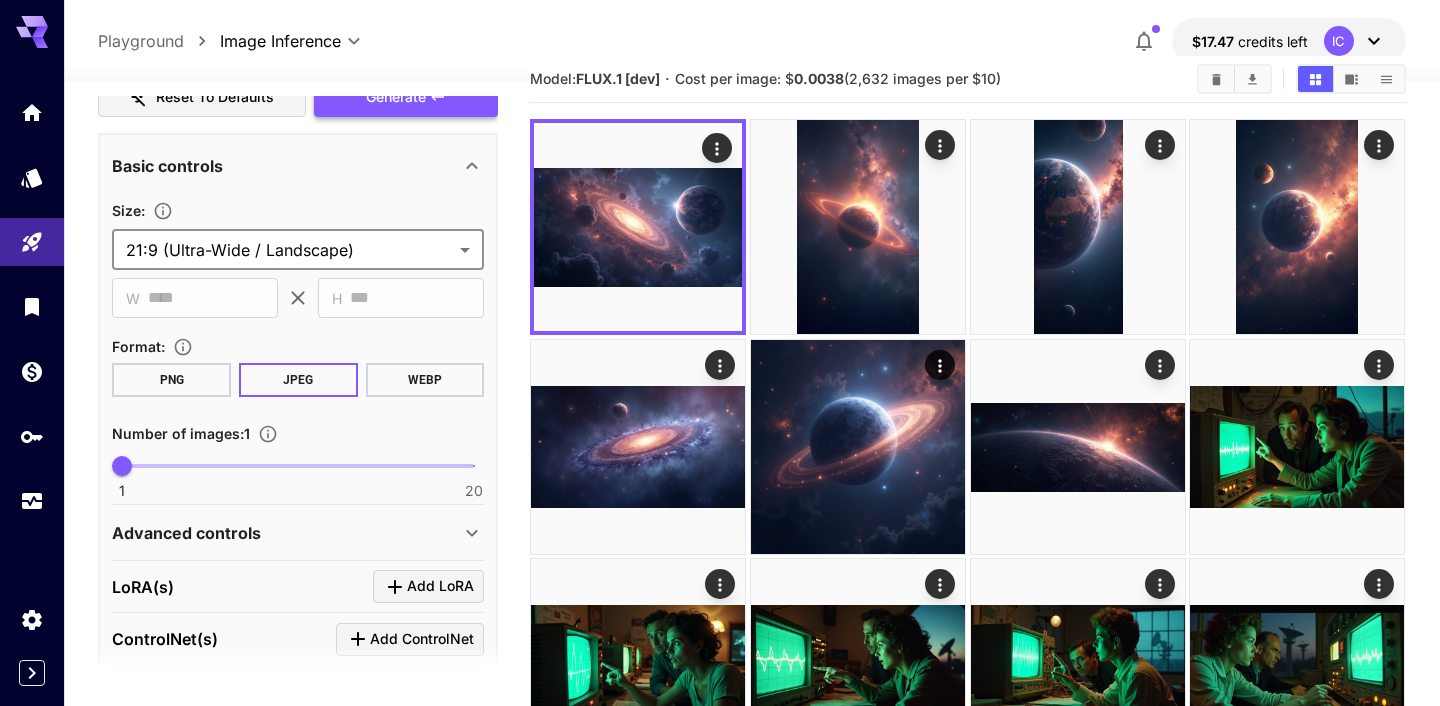 click on "Generate" at bounding box center (396, 97) 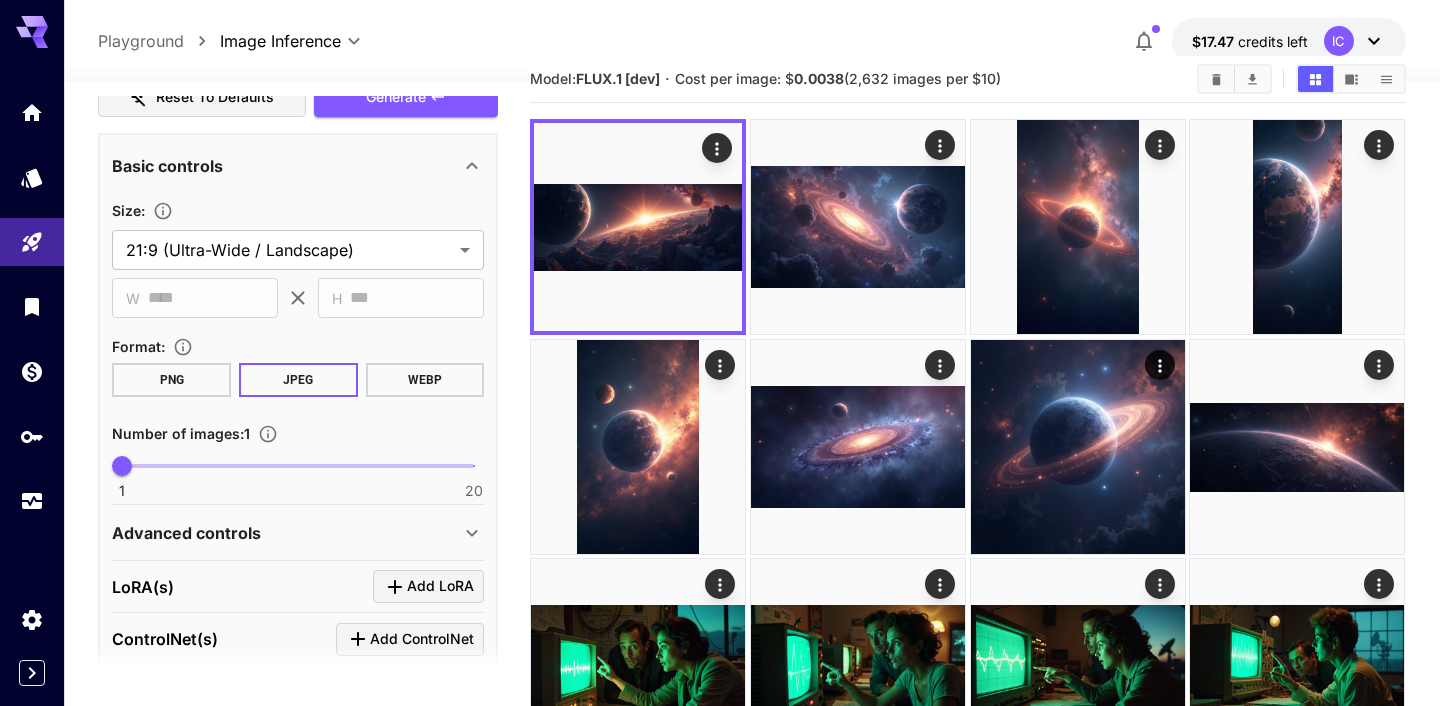 click at bounding box center (638, 227) 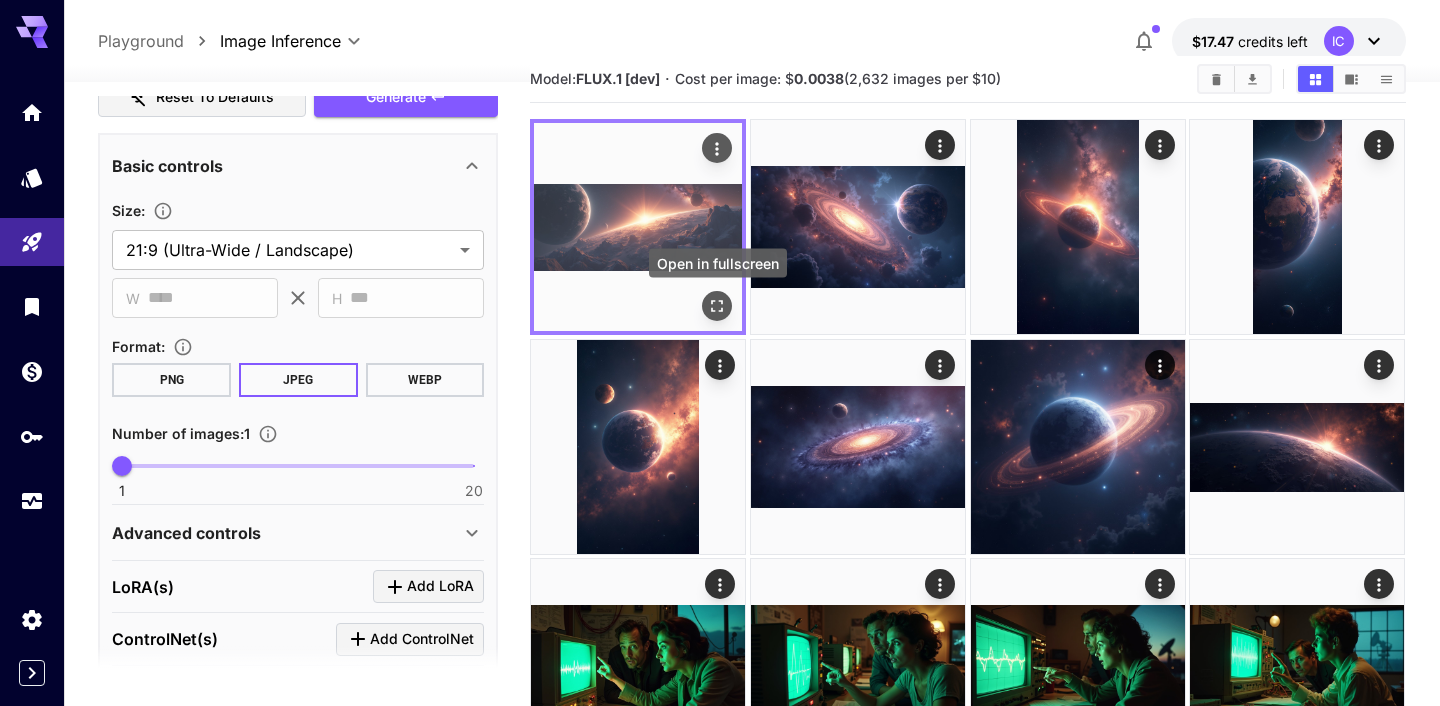 click 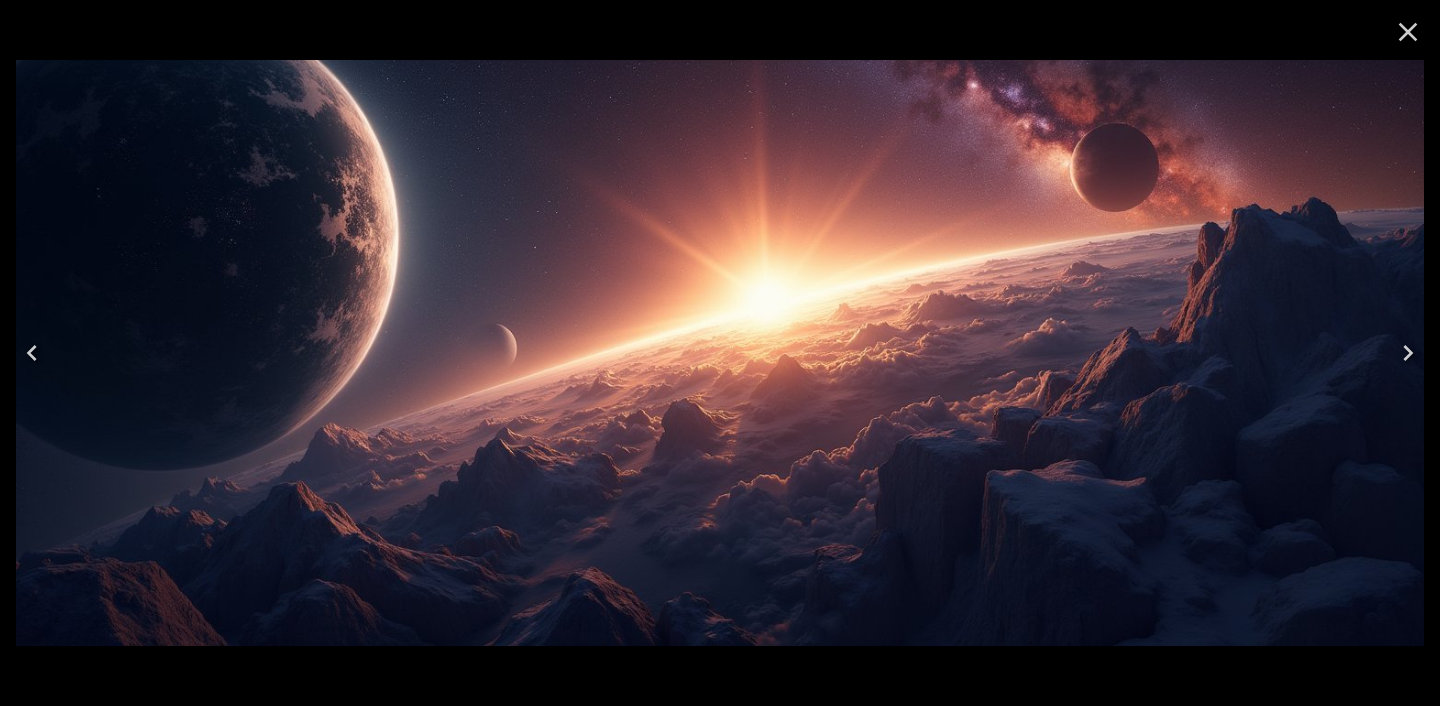 click at bounding box center (720, 353) 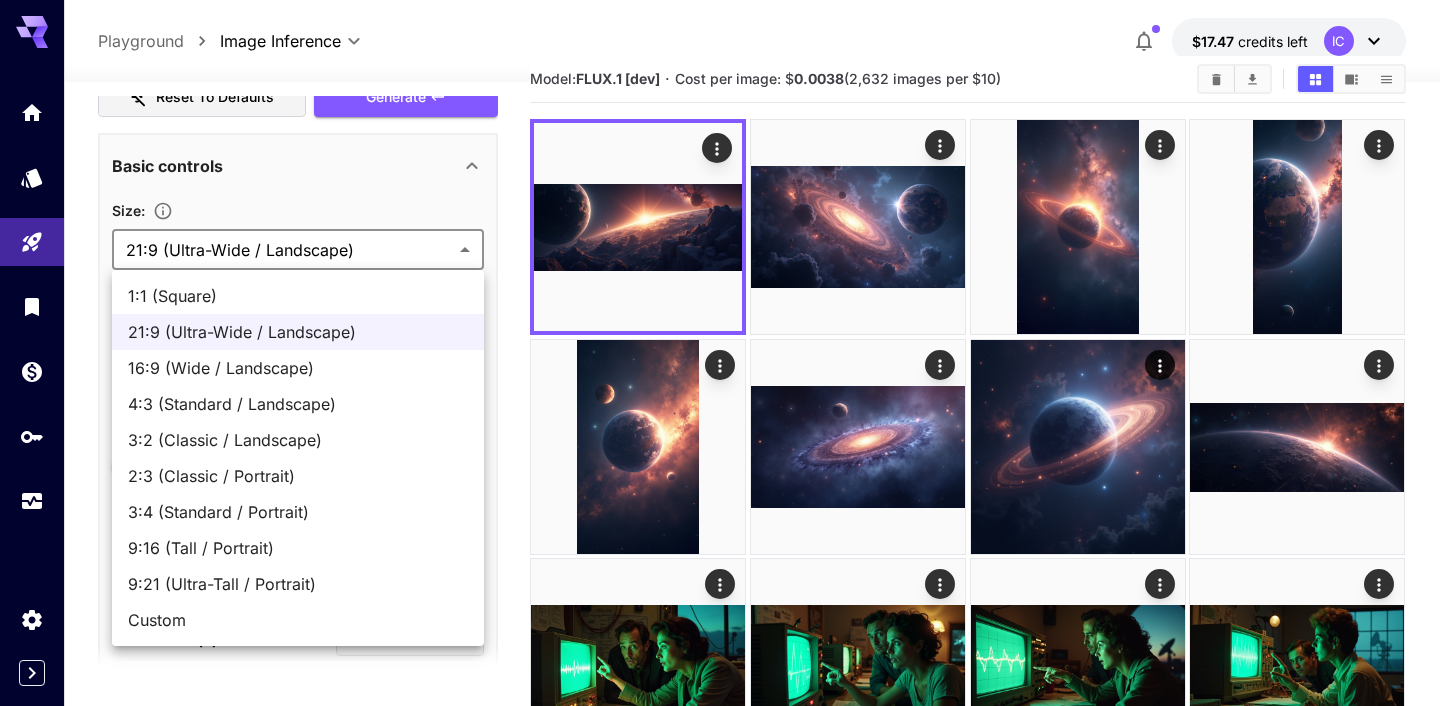 click on "**********" at bounding box center [720, 2812] 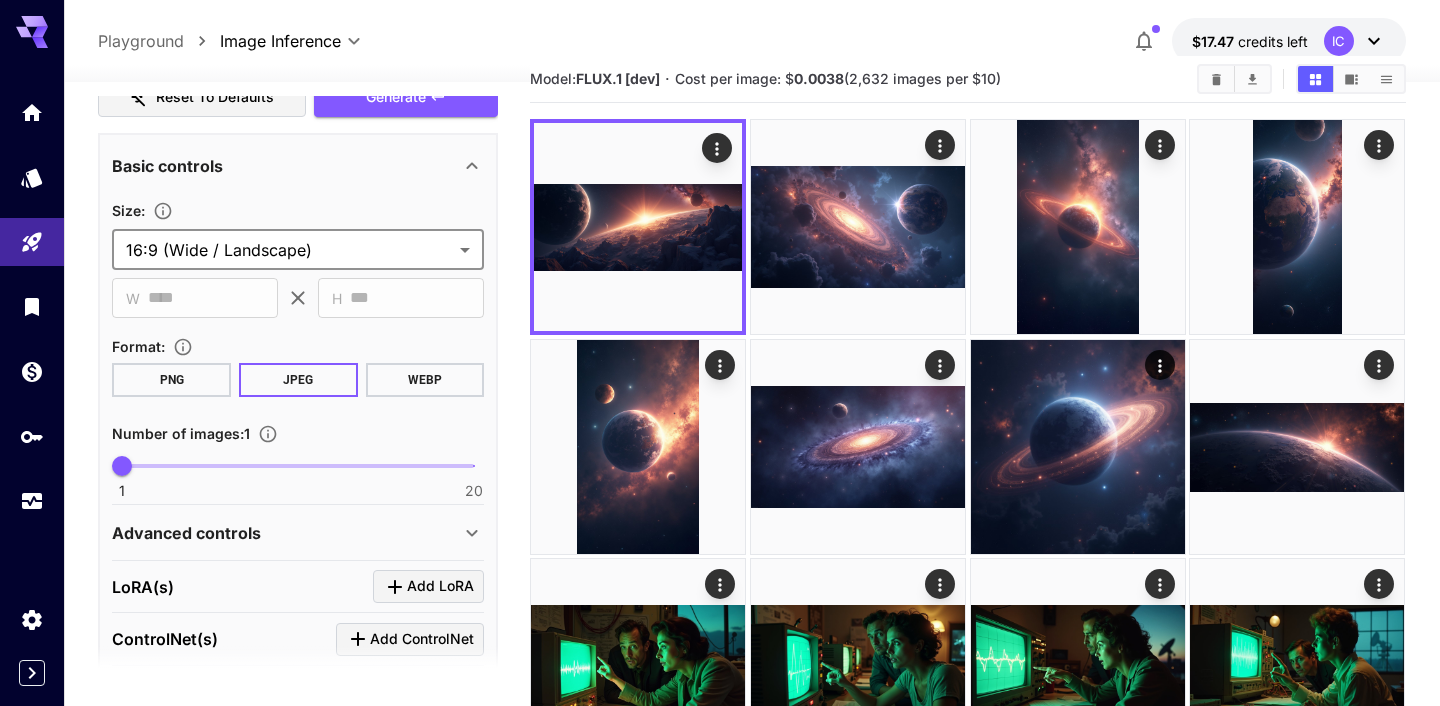 type on "**********" 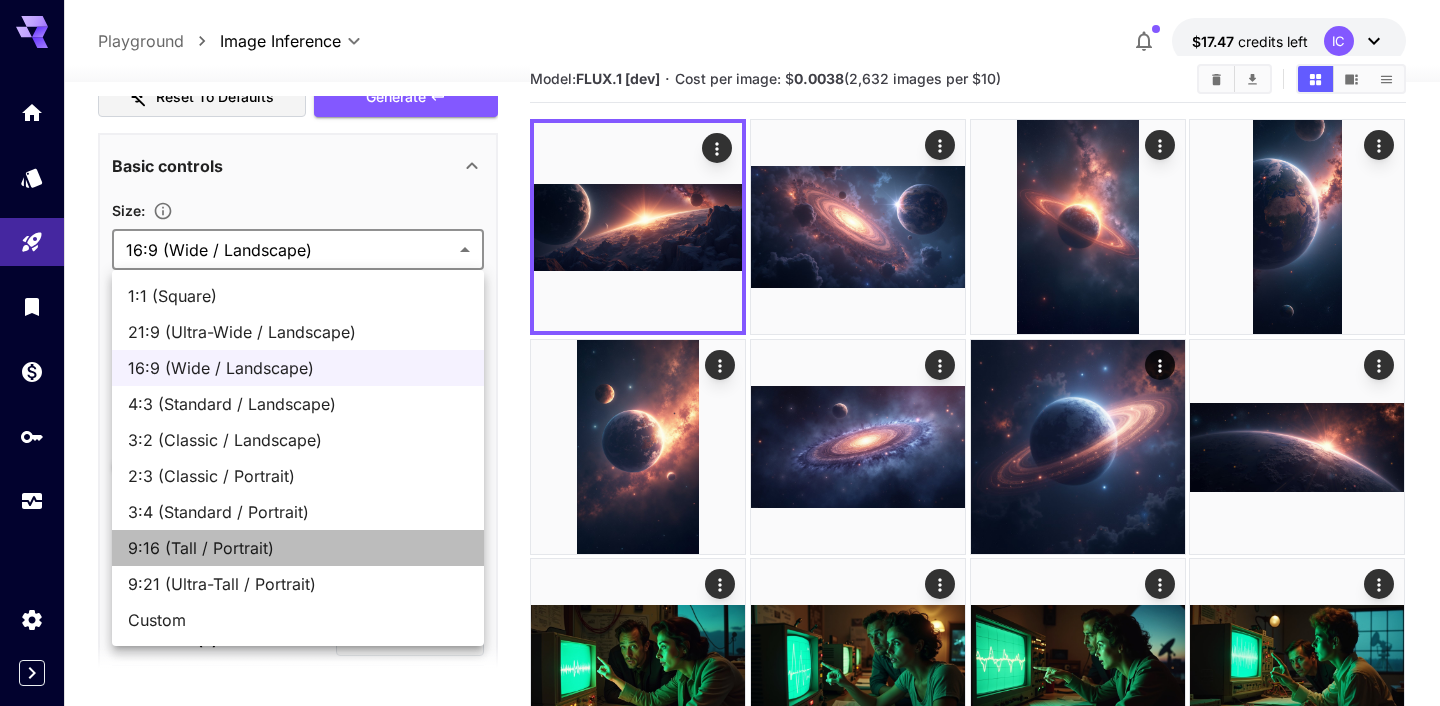 click on "9:16 (Tall / Portrait)" at bounding box center [298, 548] 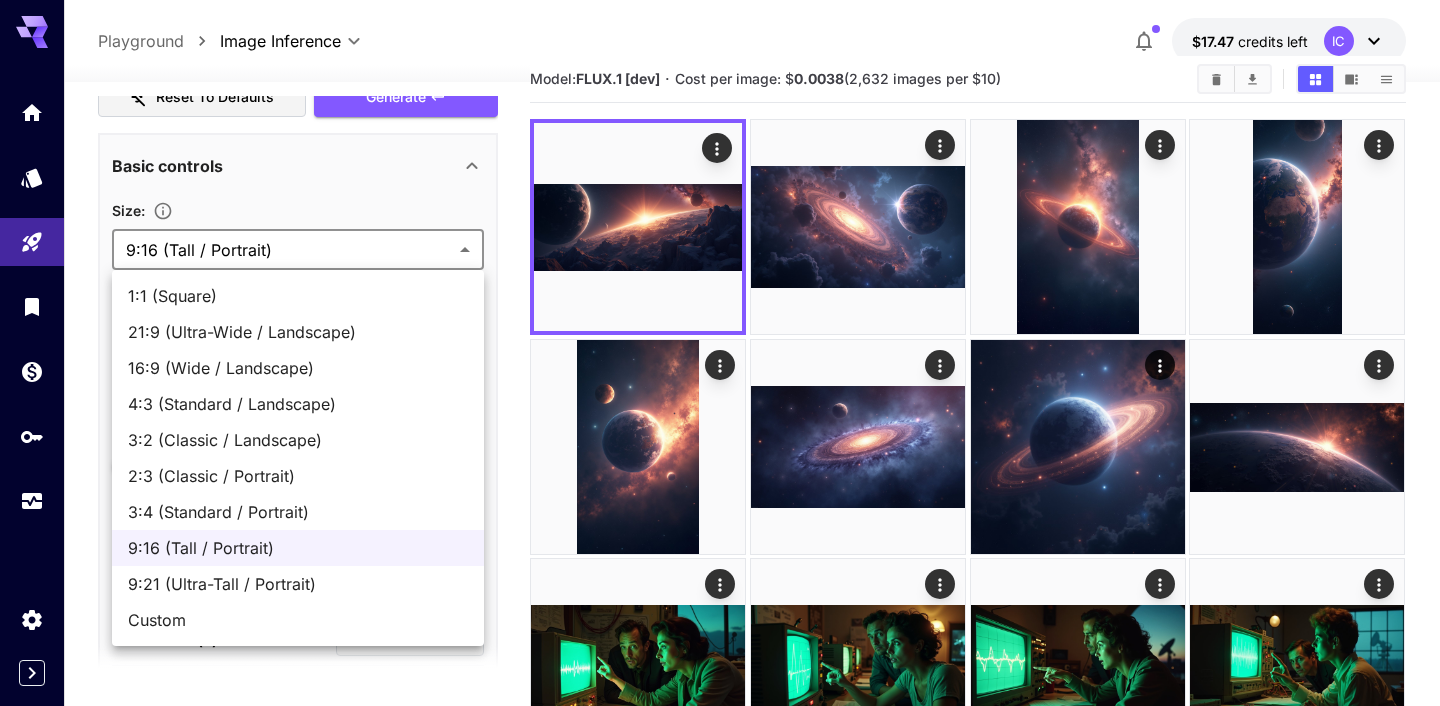 click on "**********" at bounding box center (720, 2812) 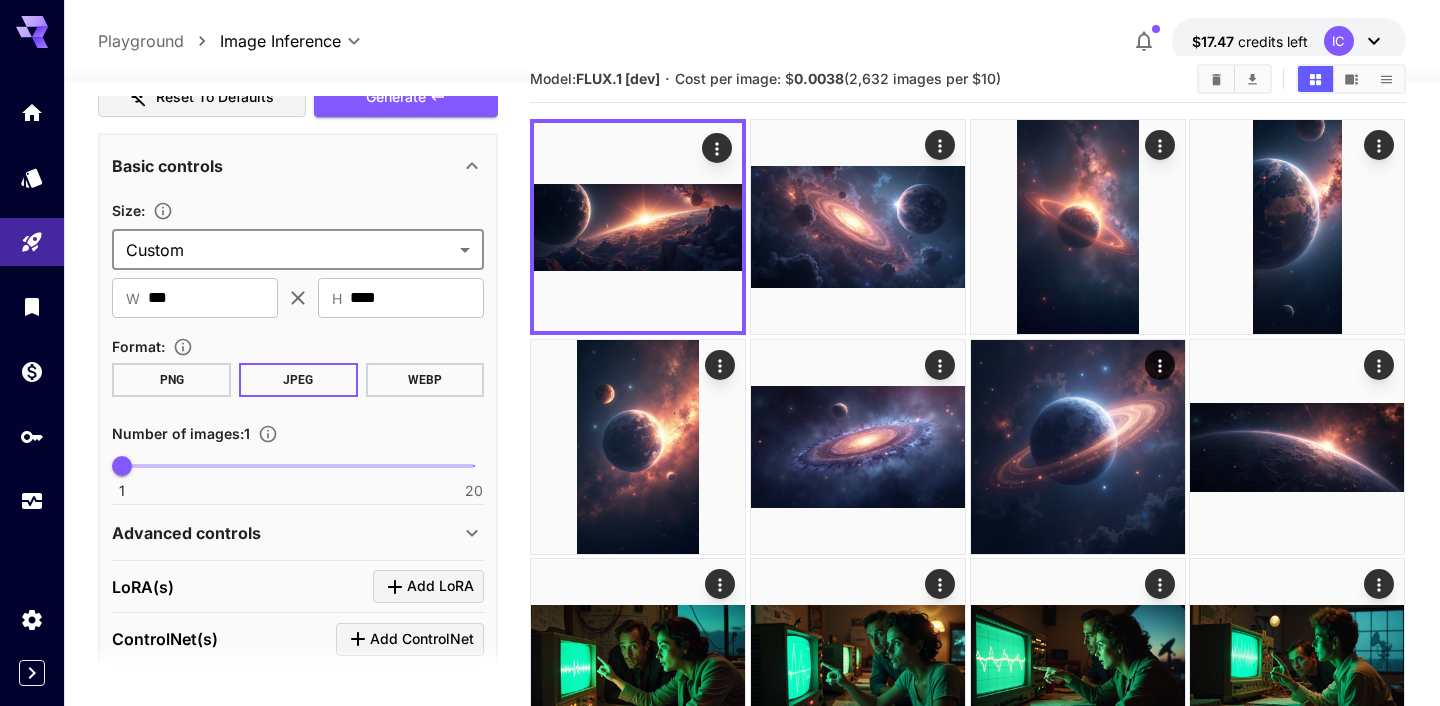 type on "******" 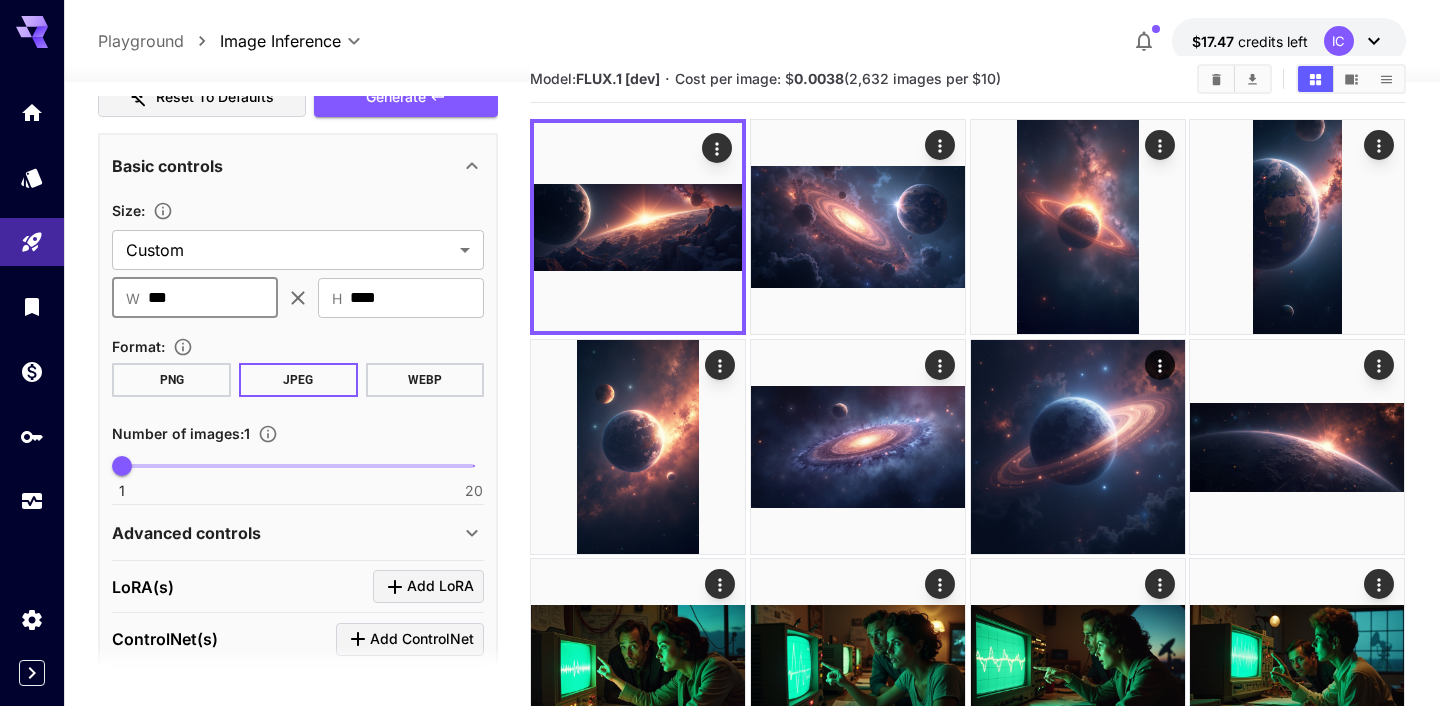 drag, startPoint x: 192, startPoint y: 305, endPoint x: 91, endPoint y: 275, distance: 105.36128 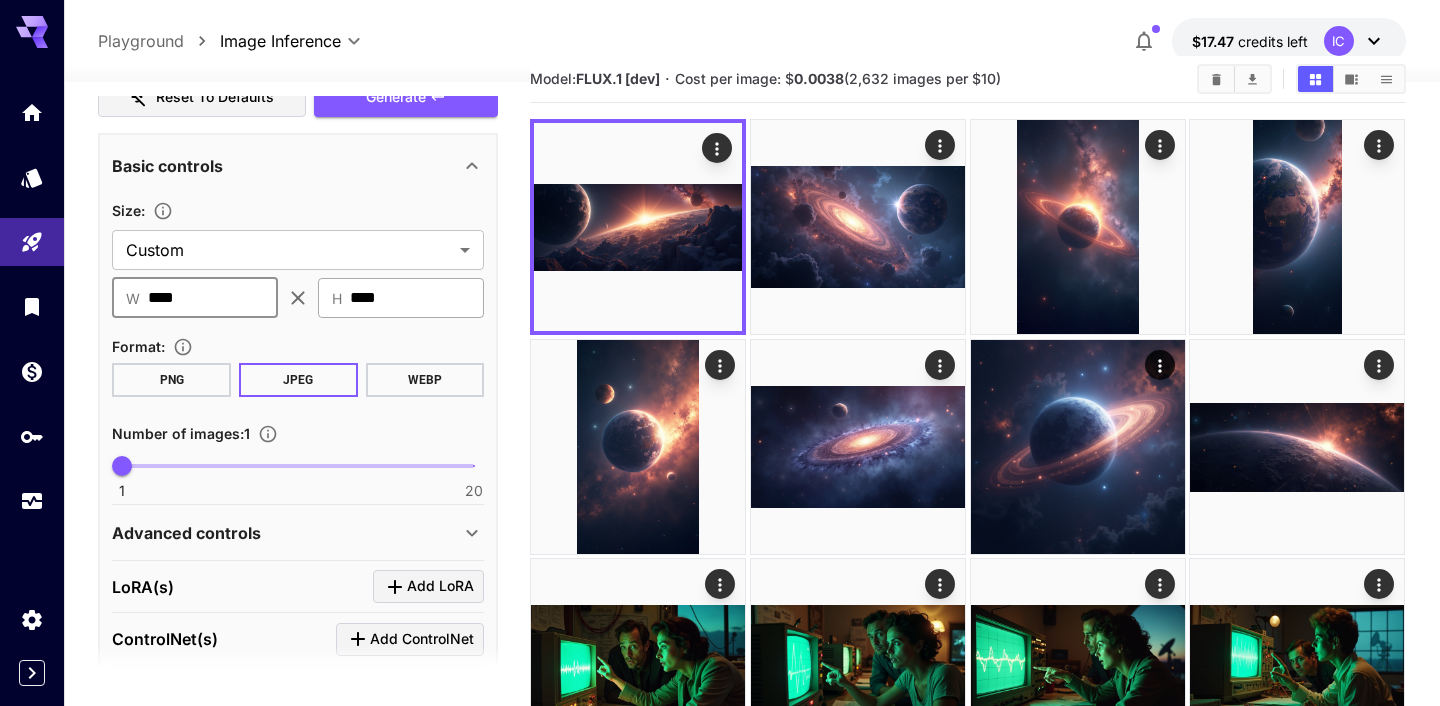 type on "****" 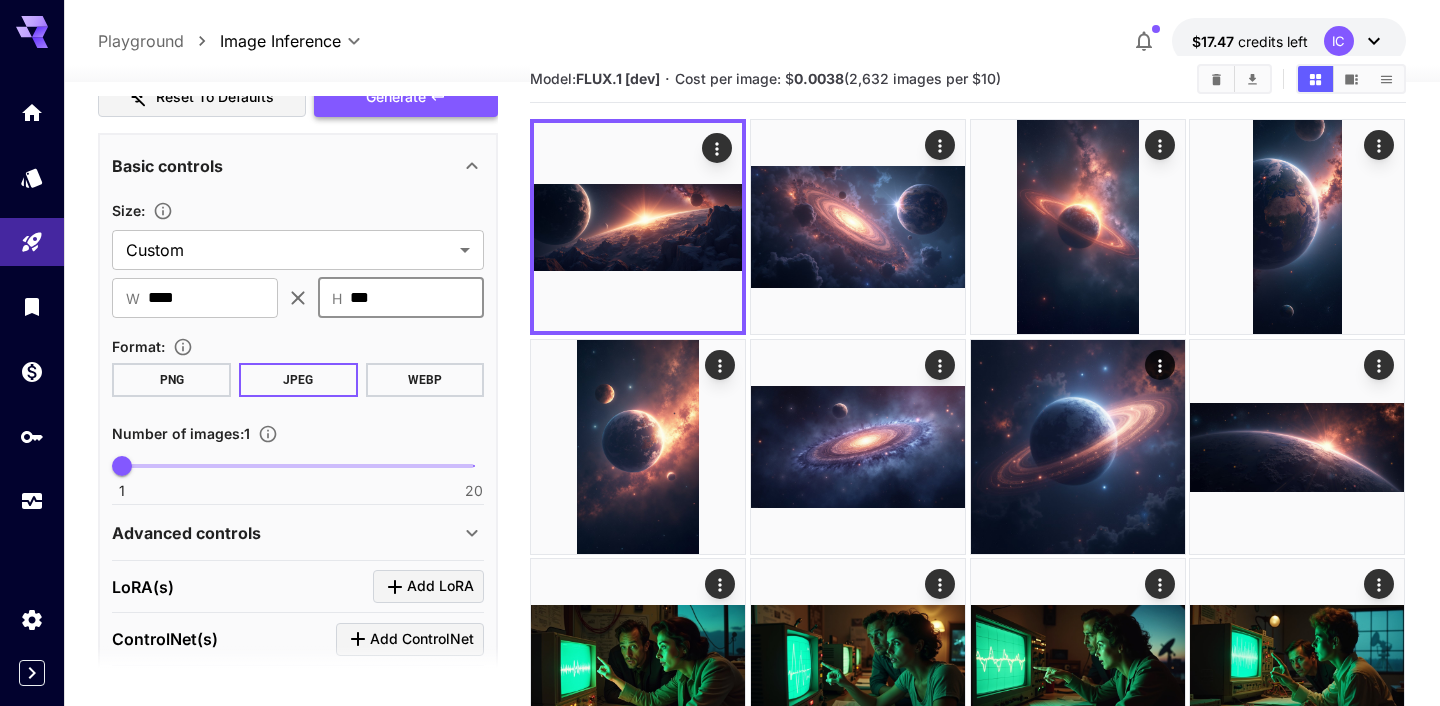 type on "***" 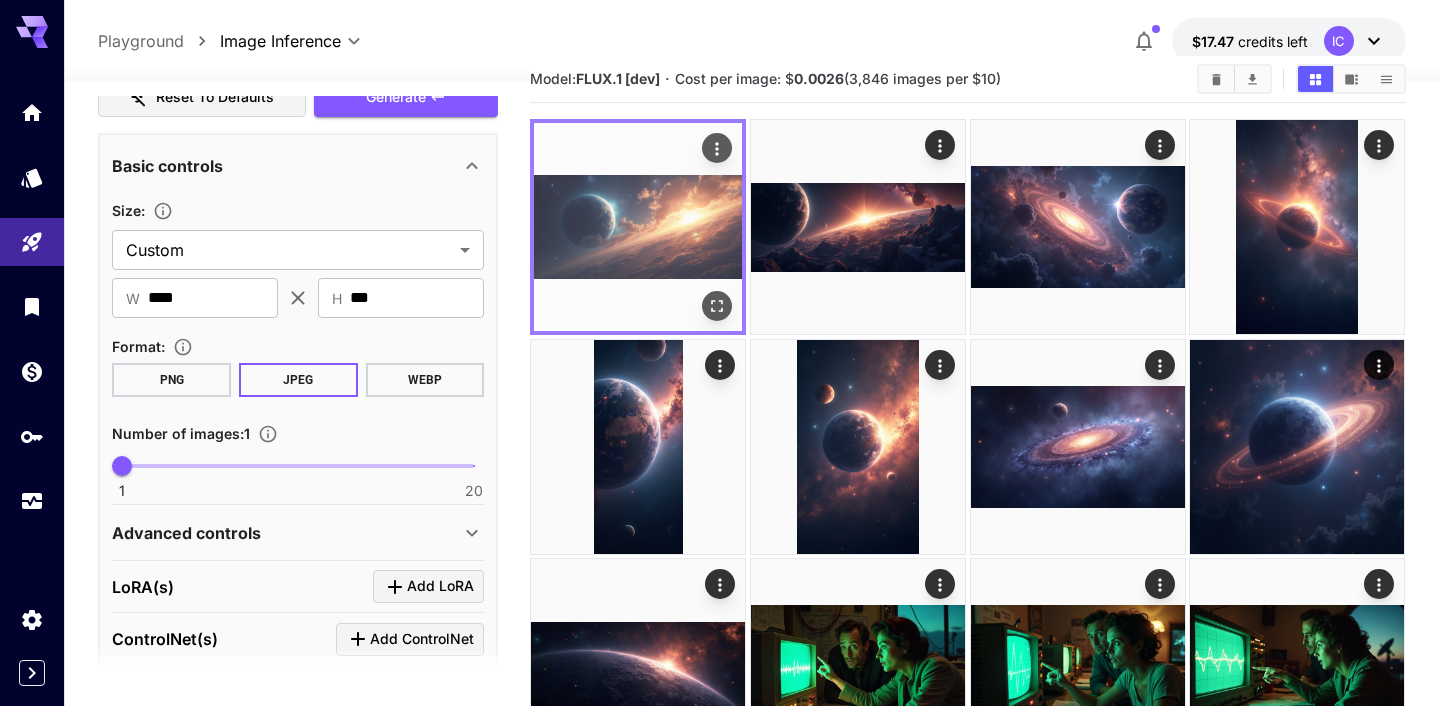 click at bounding box center (638, 227) 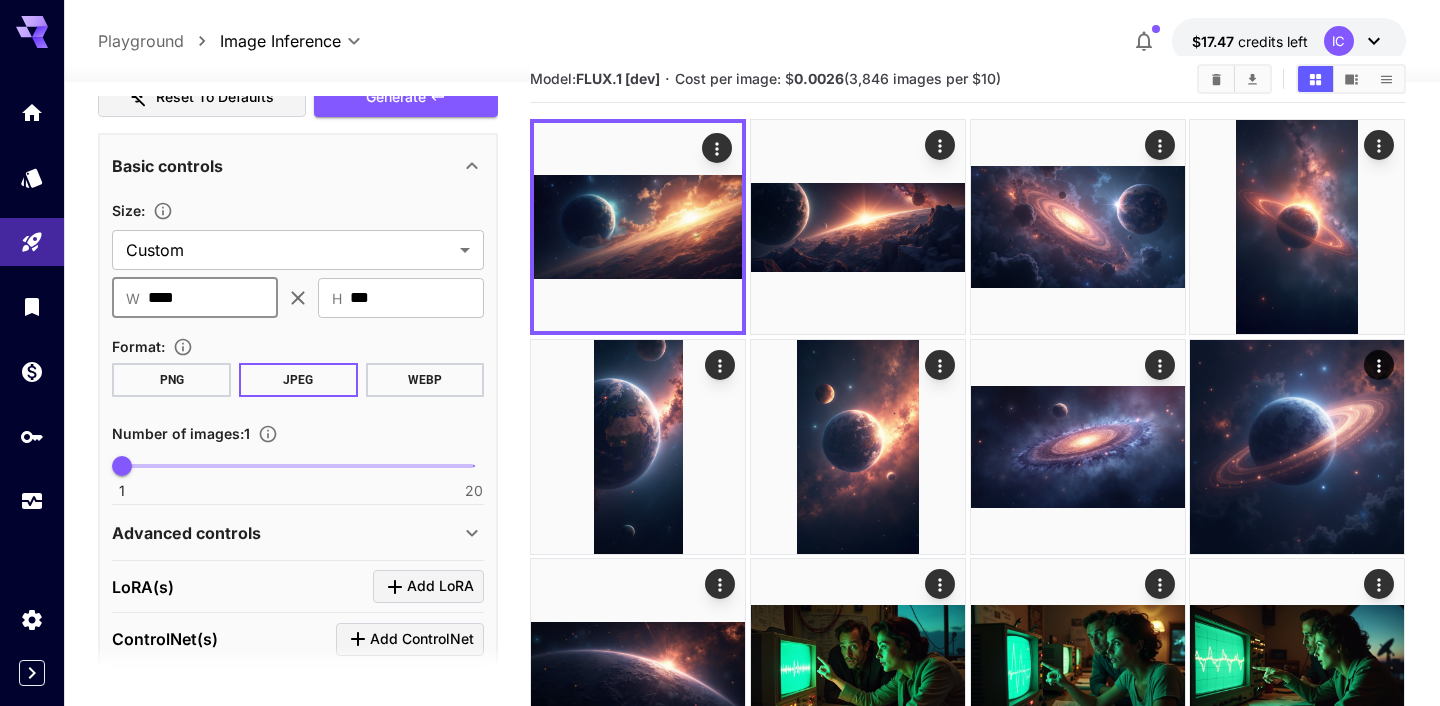 click on "****" at bounding box center (213, 298) 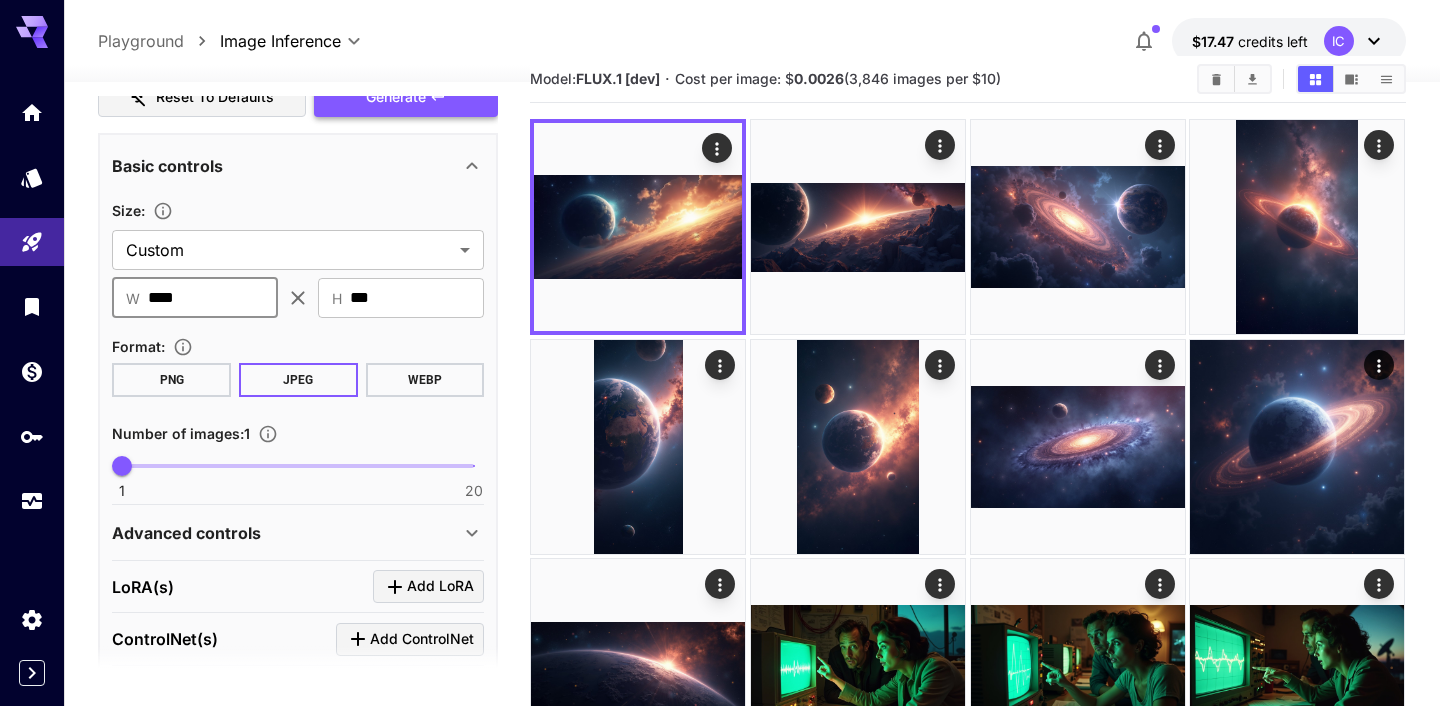 click on "Generate" at bounding box center [396, 97] 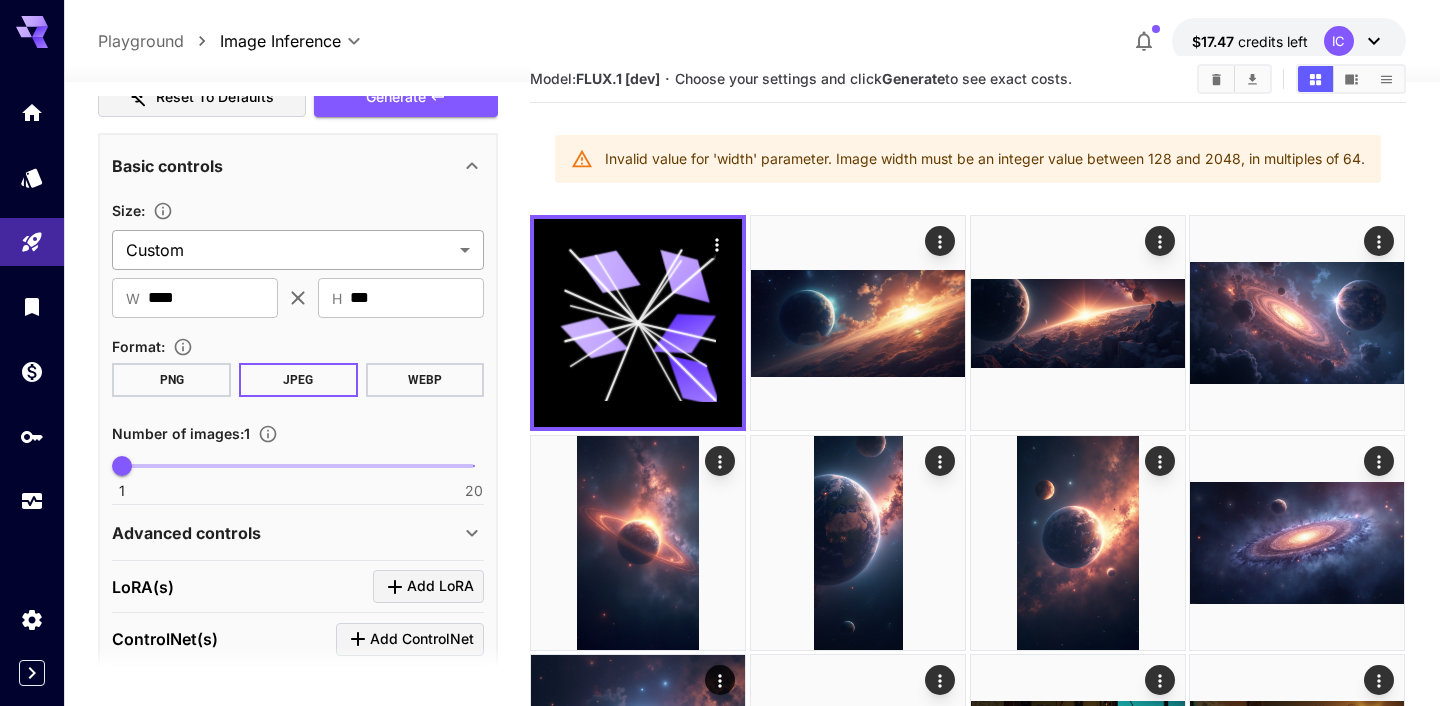 click on "**********" at bounding box center [720, 2860] 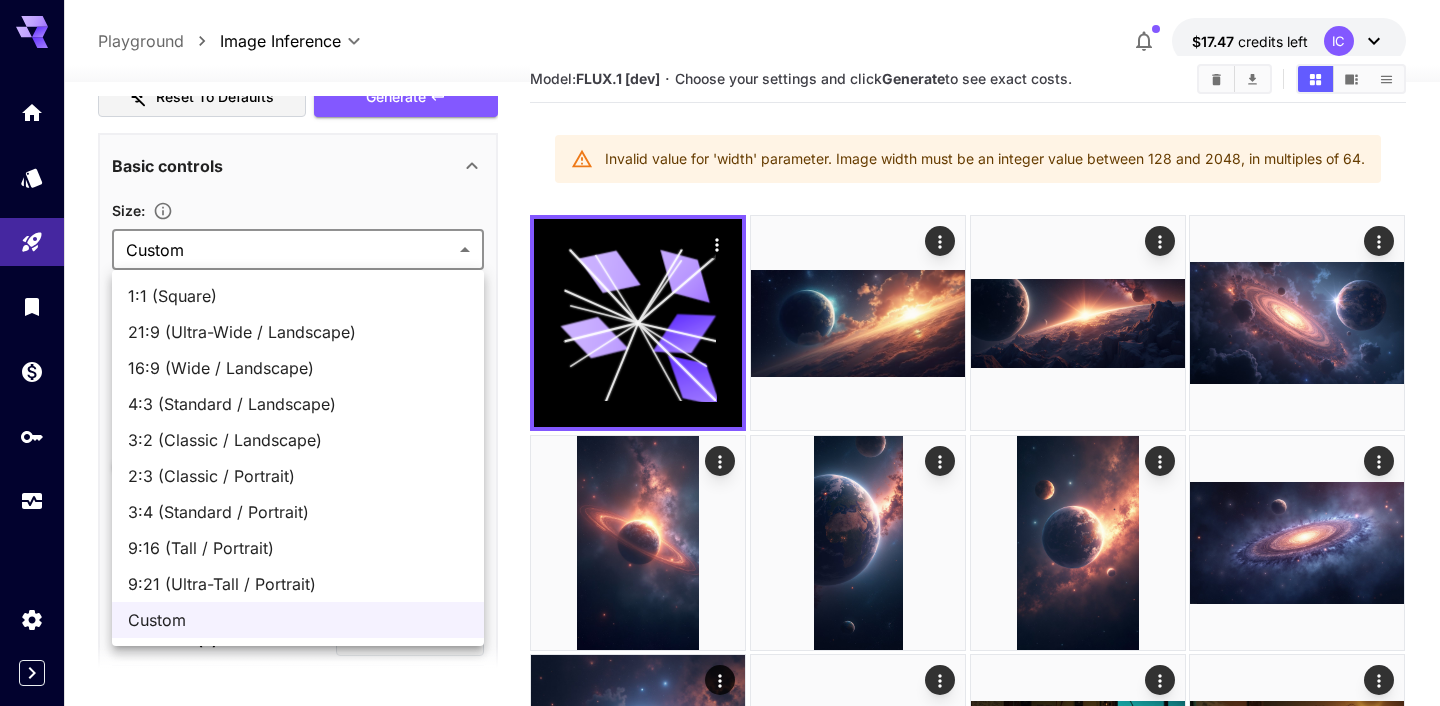 click at bounding box center [720, 353] 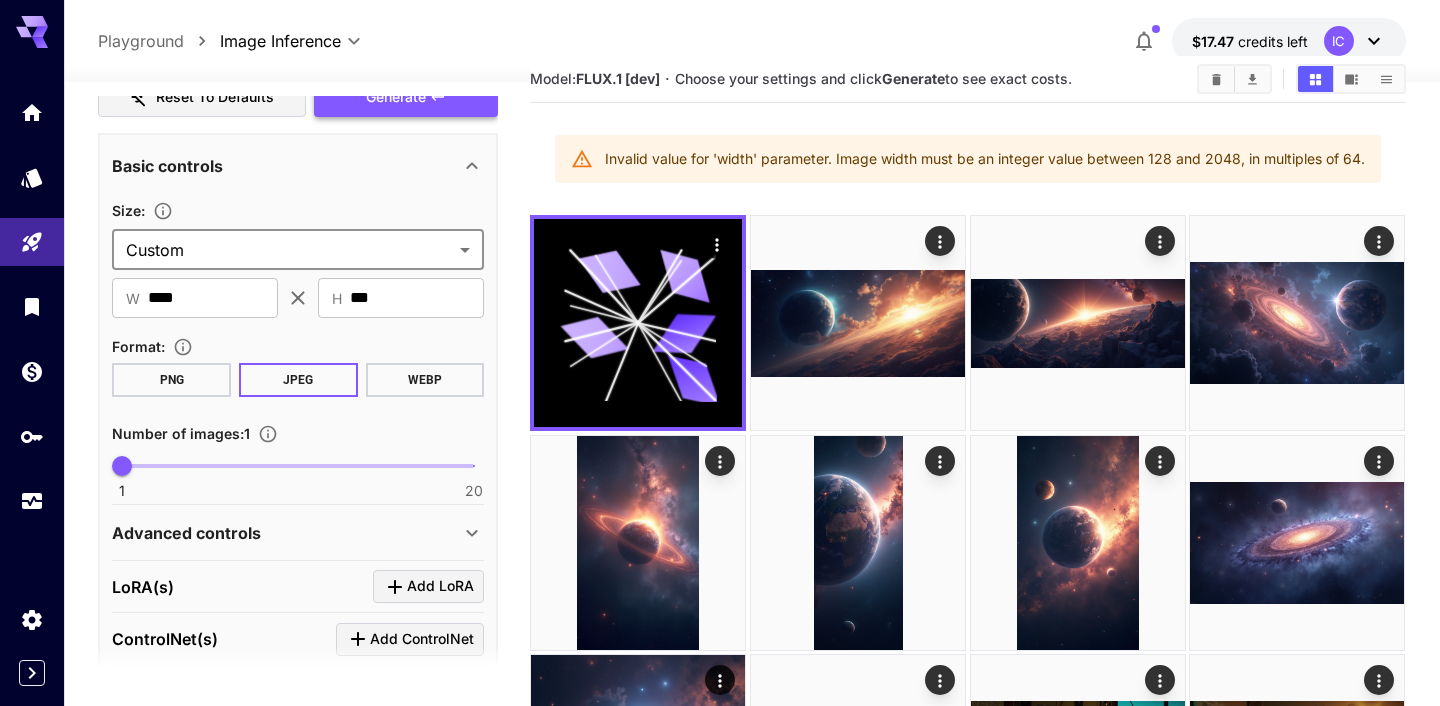 click on "Generate" at bounding box center (396, 97) 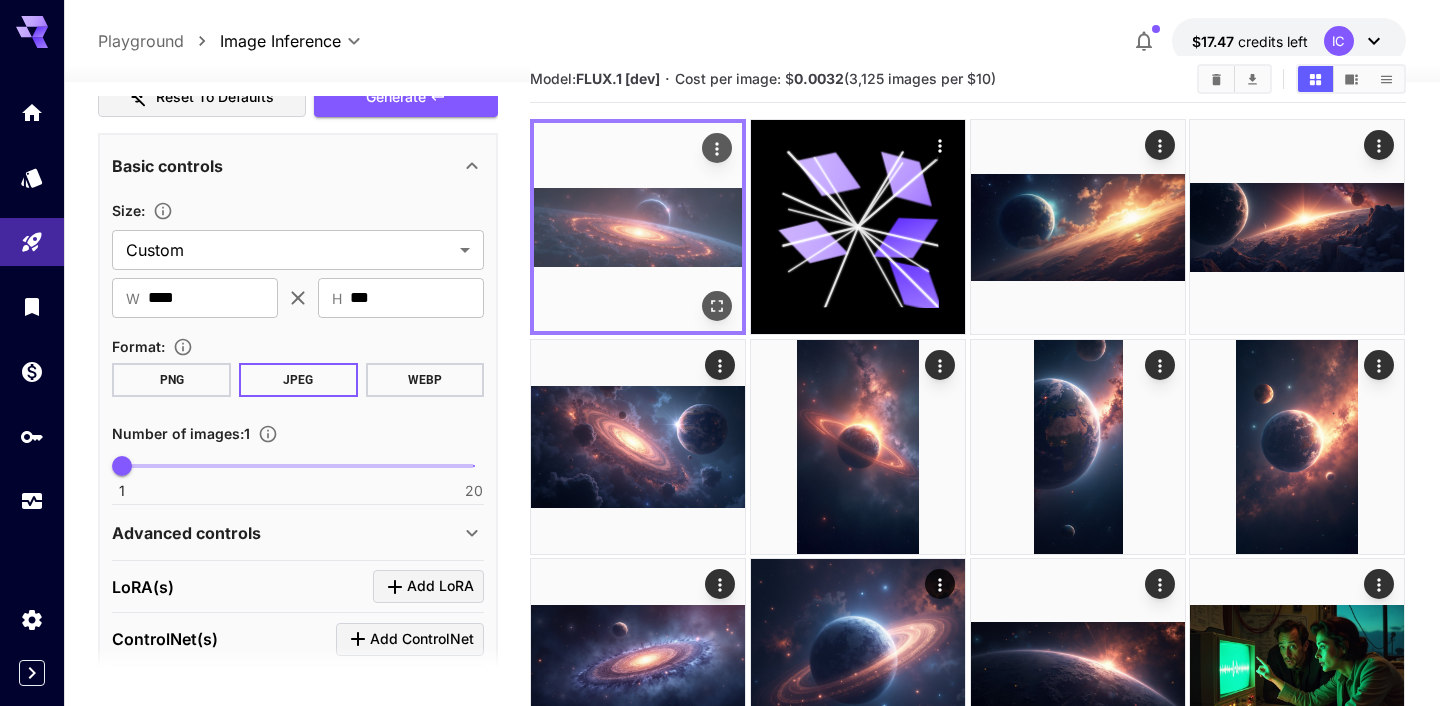 click at bounding box center (638, 227) 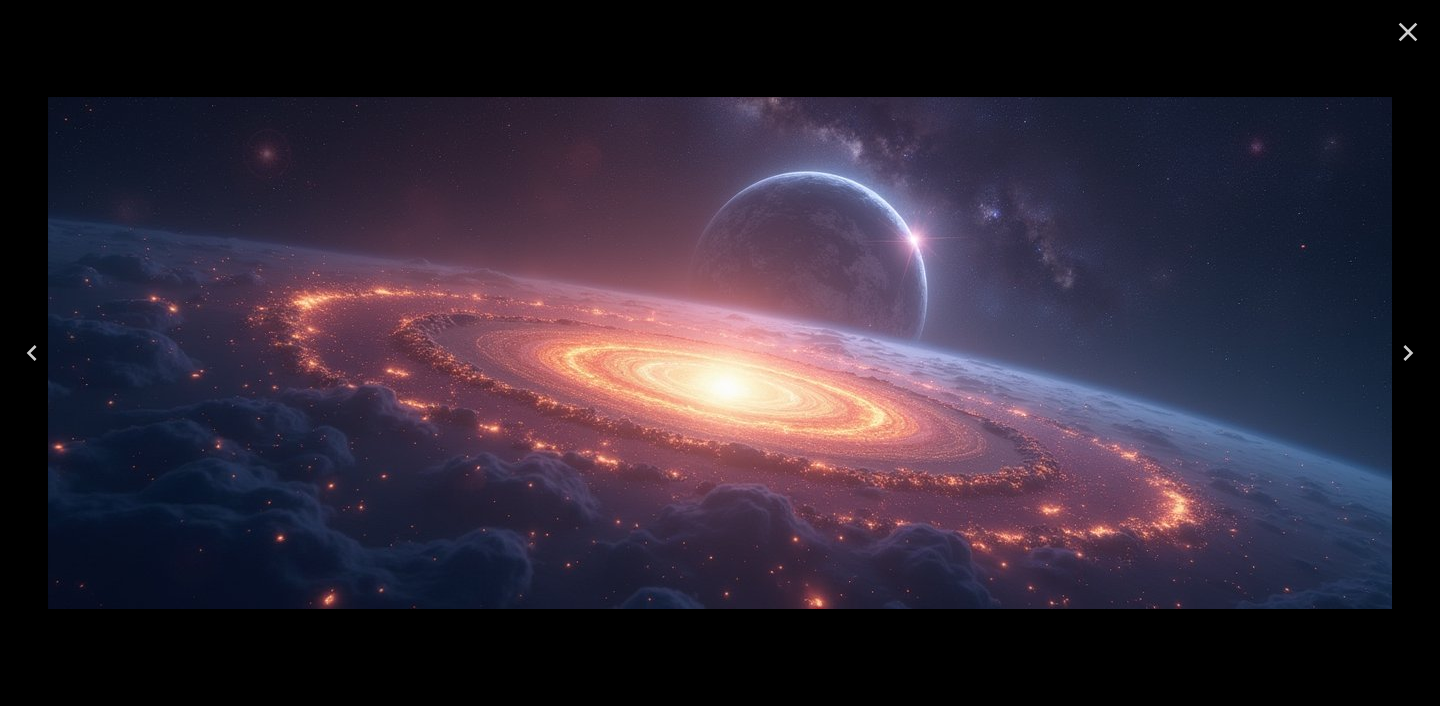 scroll, scrollTop: 42, scrollLeft: 0, axis: vertical 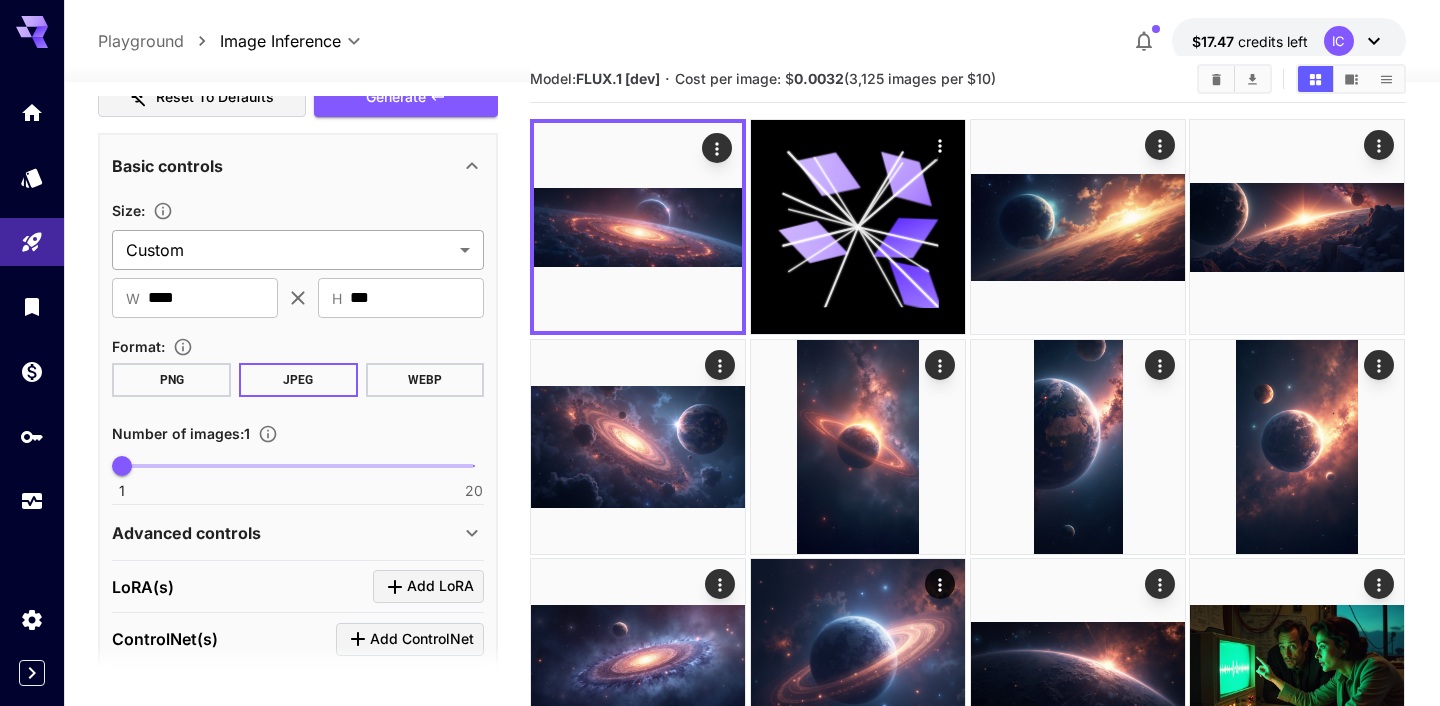 click on "**********" at bounding box center [720, 2812] 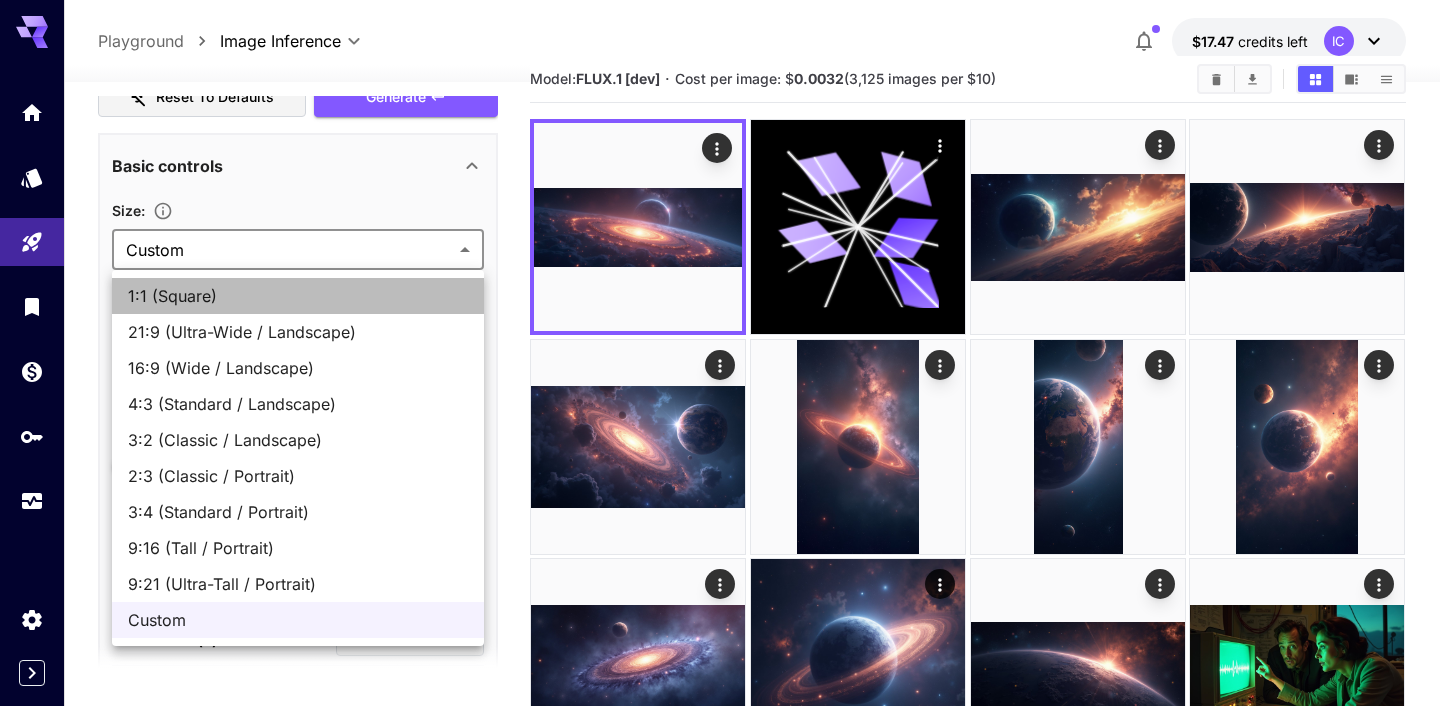 click on "1:1 (Square)" at bounding box center (298, 296) 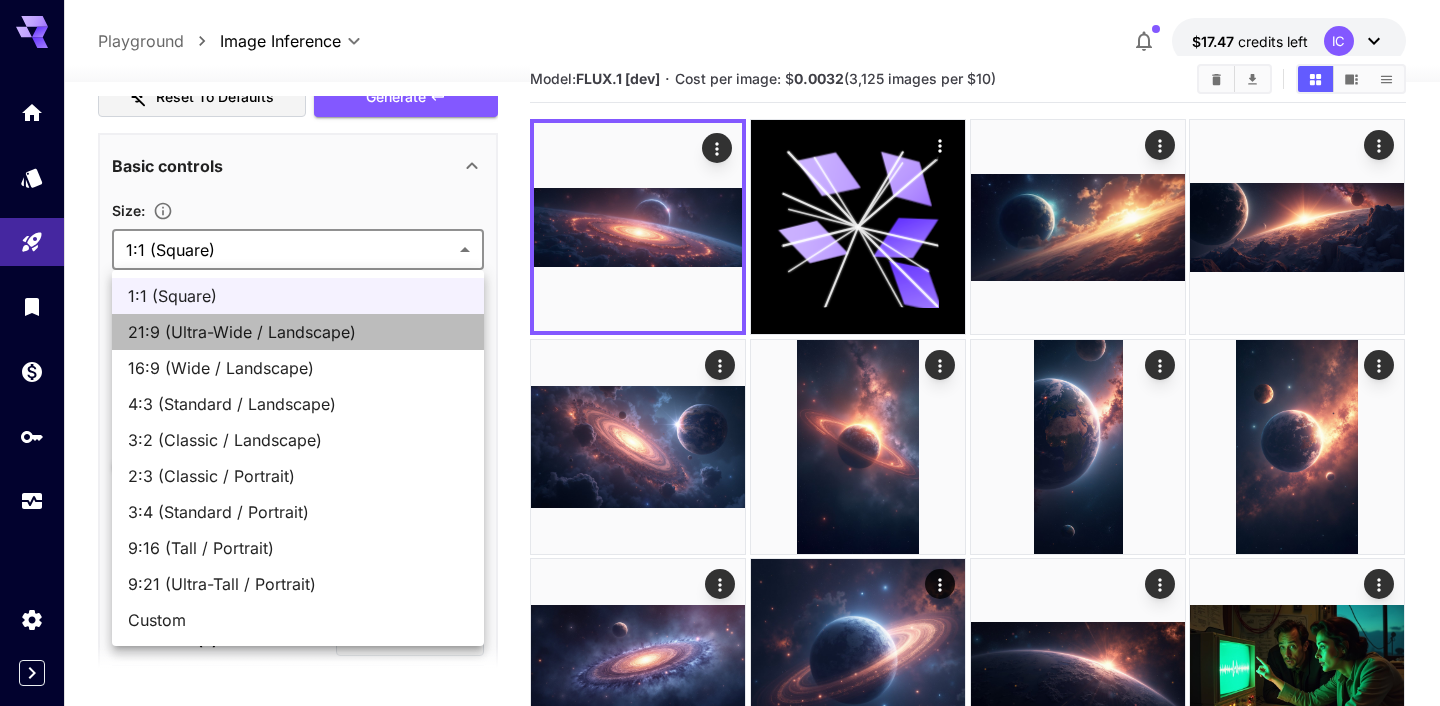 click on "21:9 (Ultra-Wide / Landscape)" at bounding box center [298, 332] 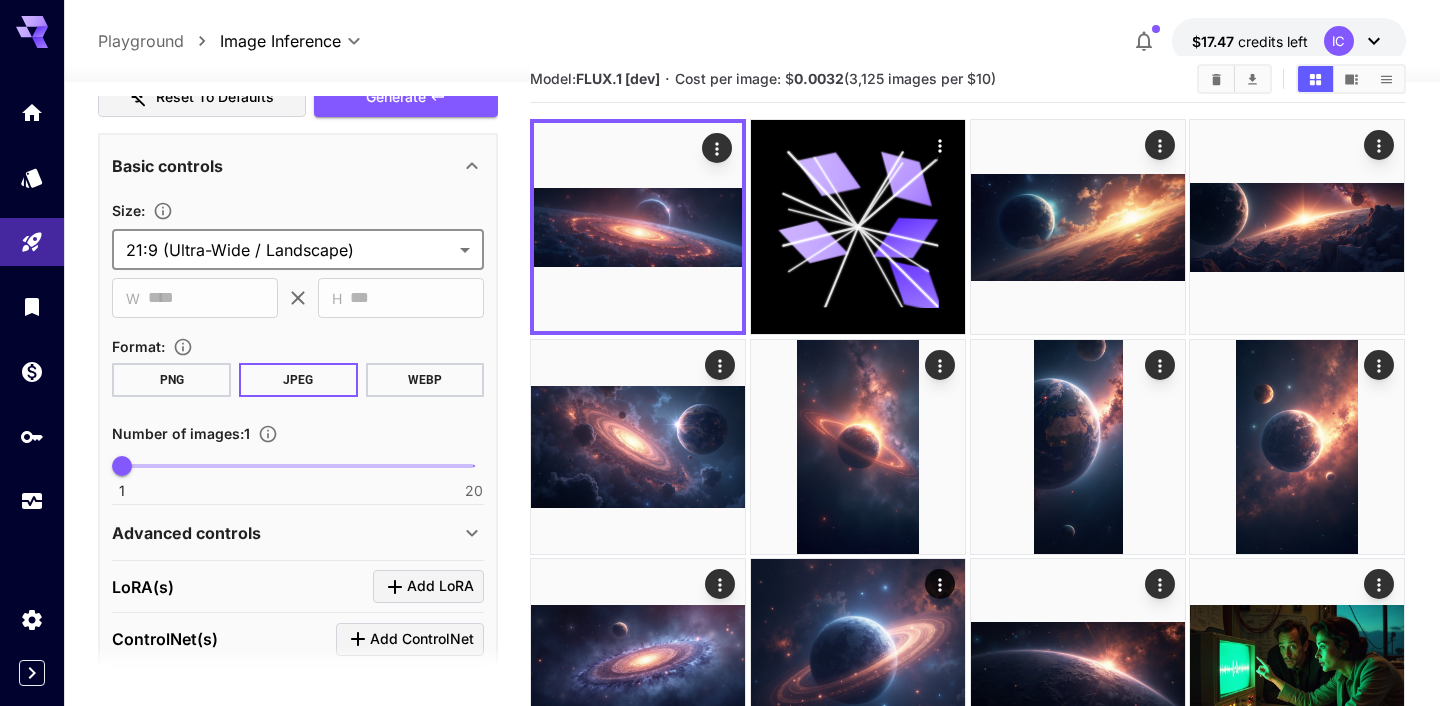 click on "**********" at bounding box center [720, 2812] 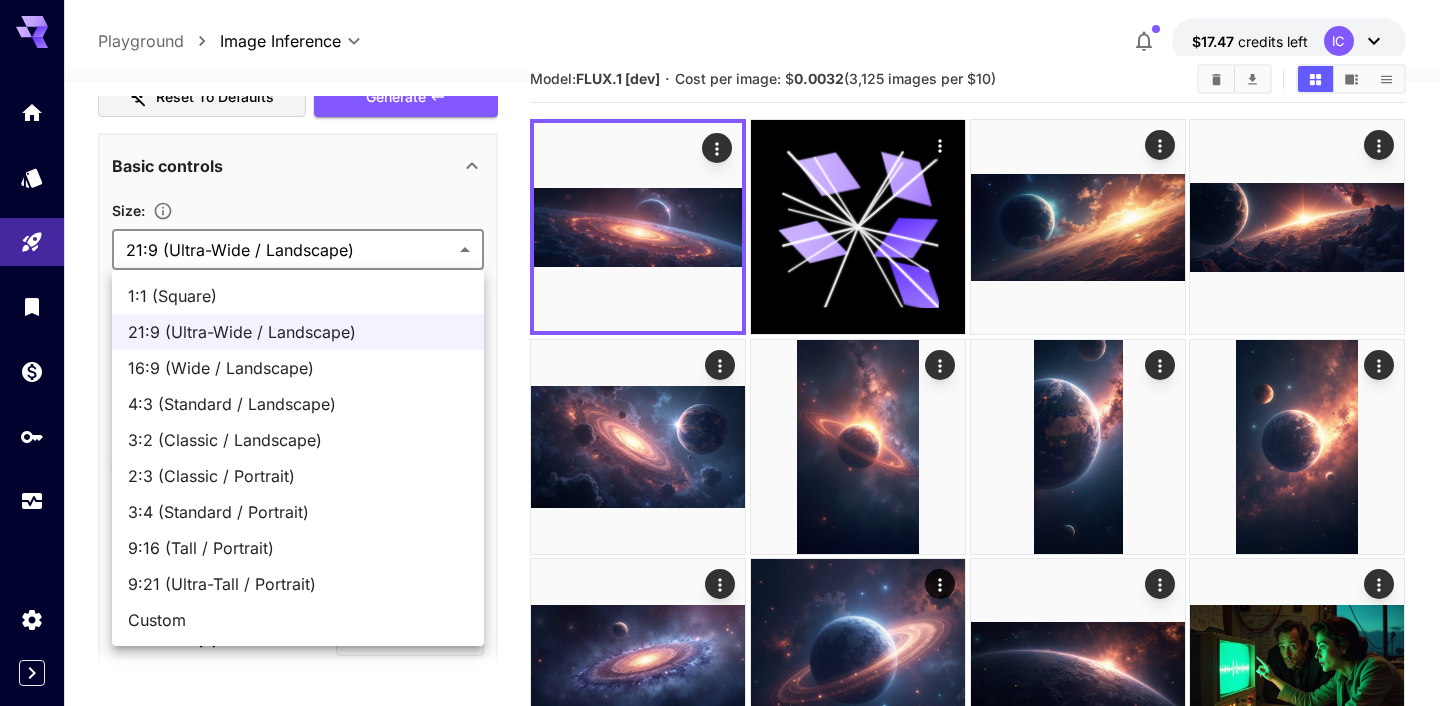 click on "16:9 (Wide / Landscape)" at bounding box center (298, 368) 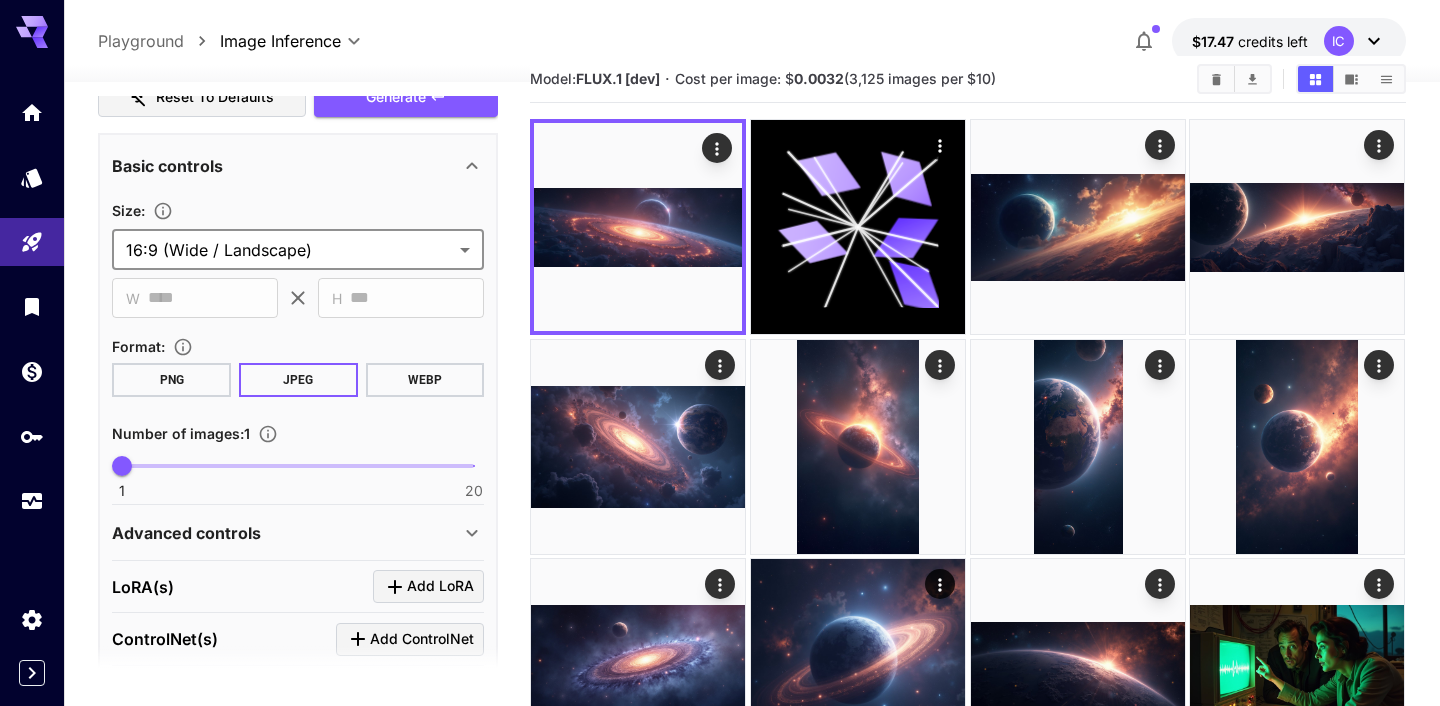type on "**********" 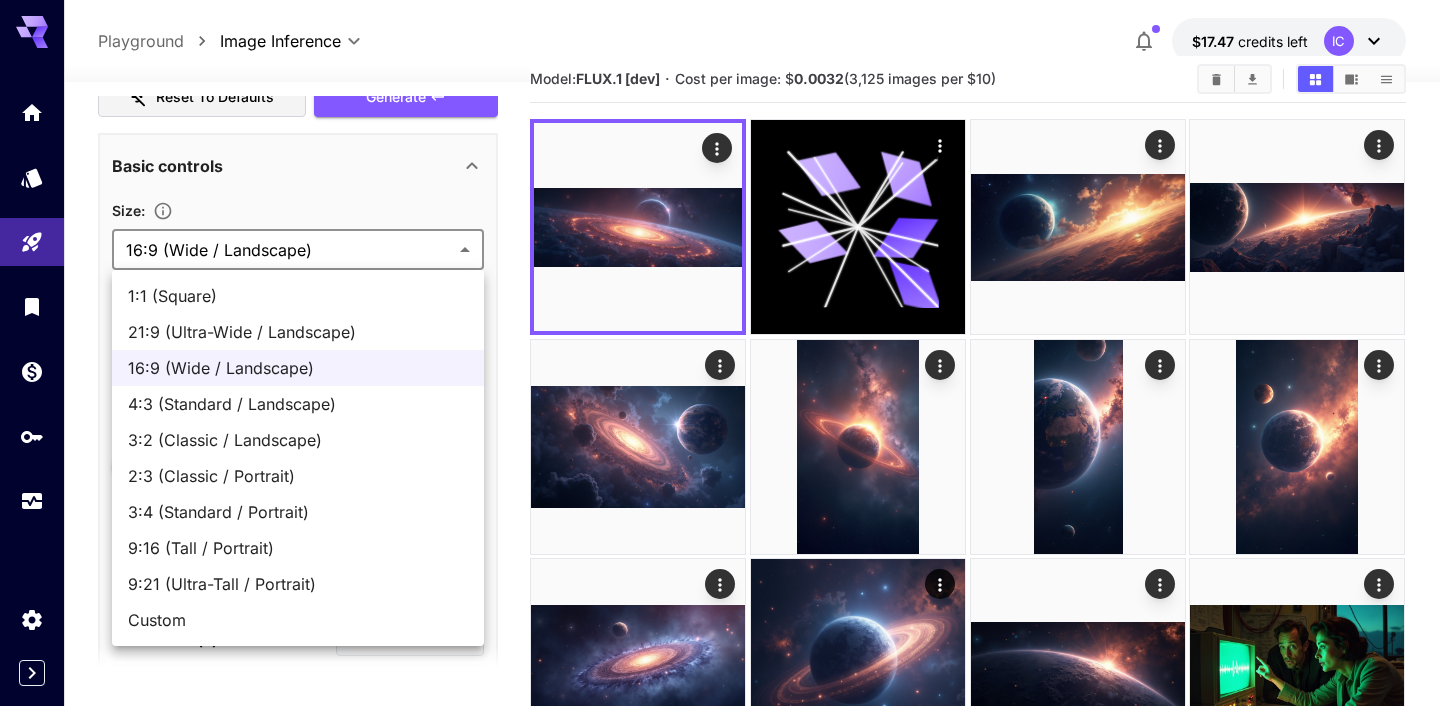 click on "4:3 (Standard / Landscape)" at bounding box center [298, 404] 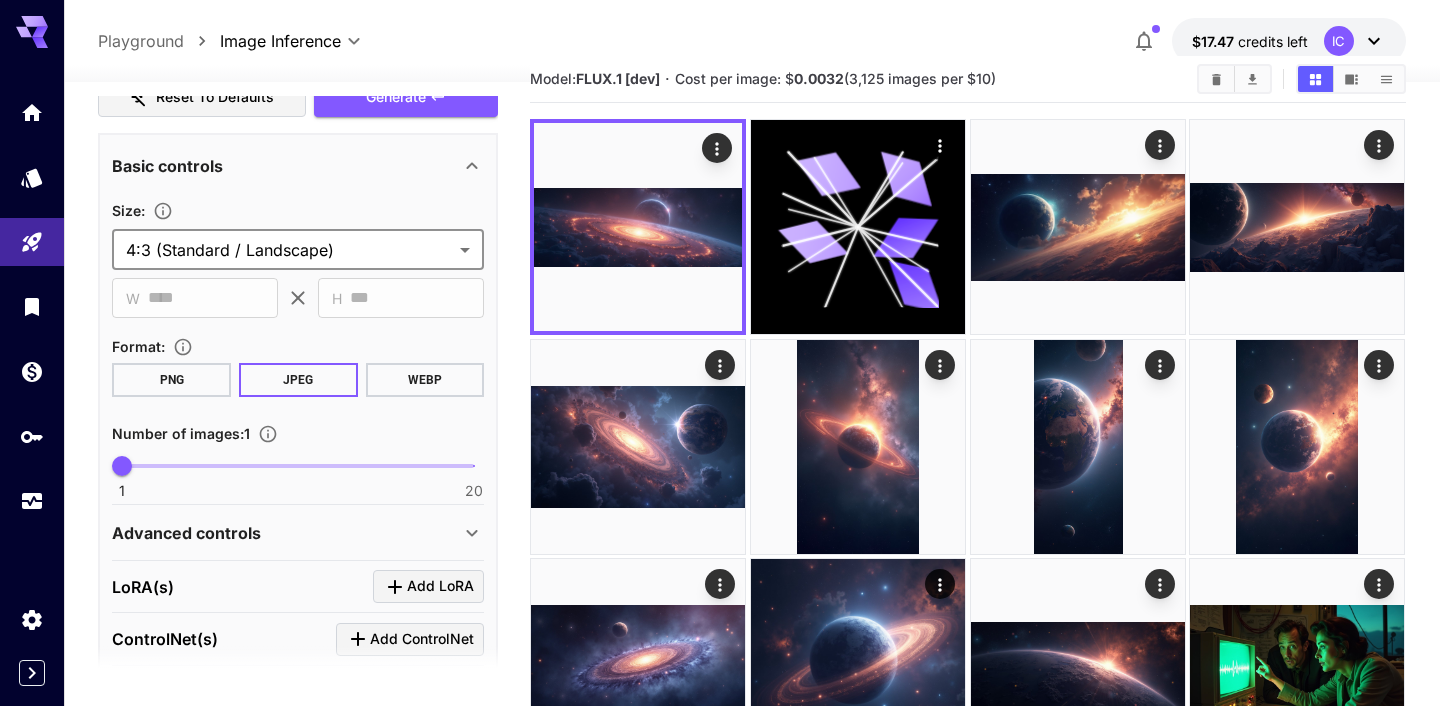 type on "**********" 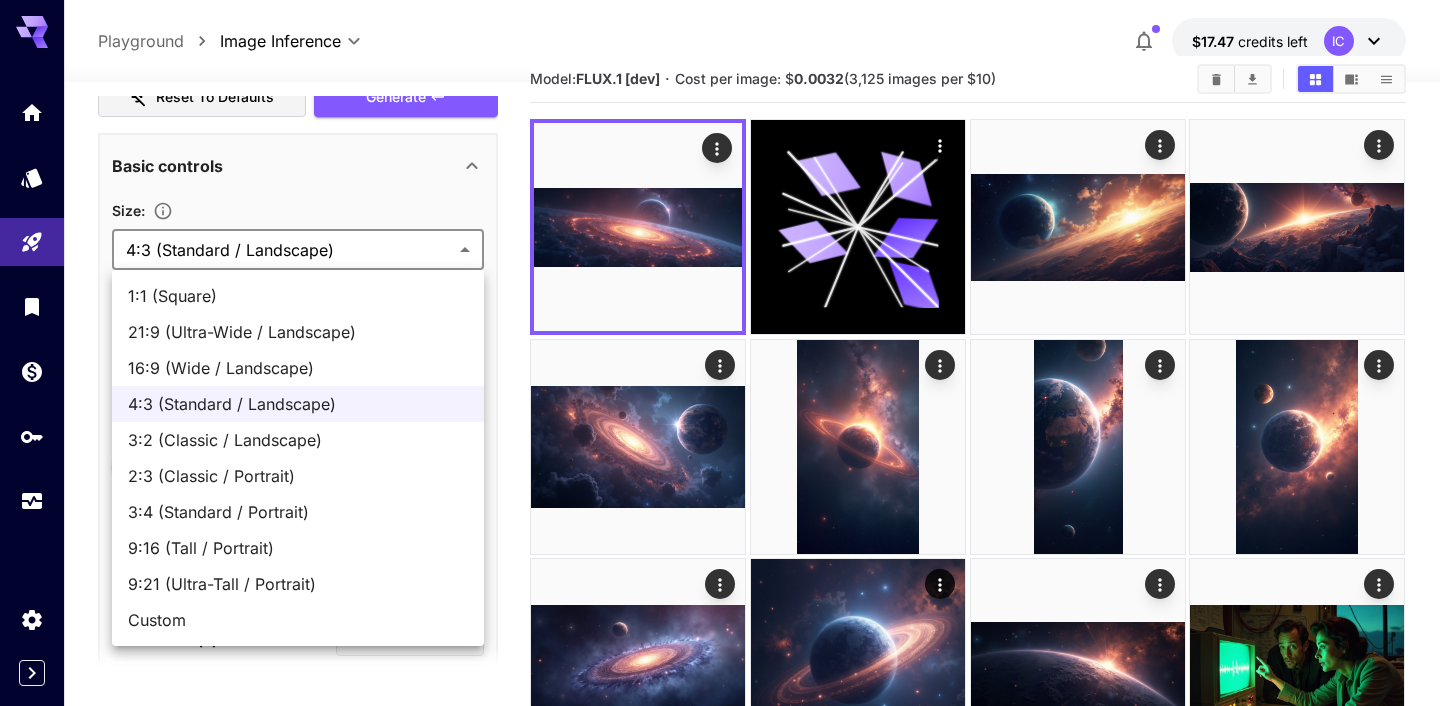click on "**********" at bounding box center (720, 2812) 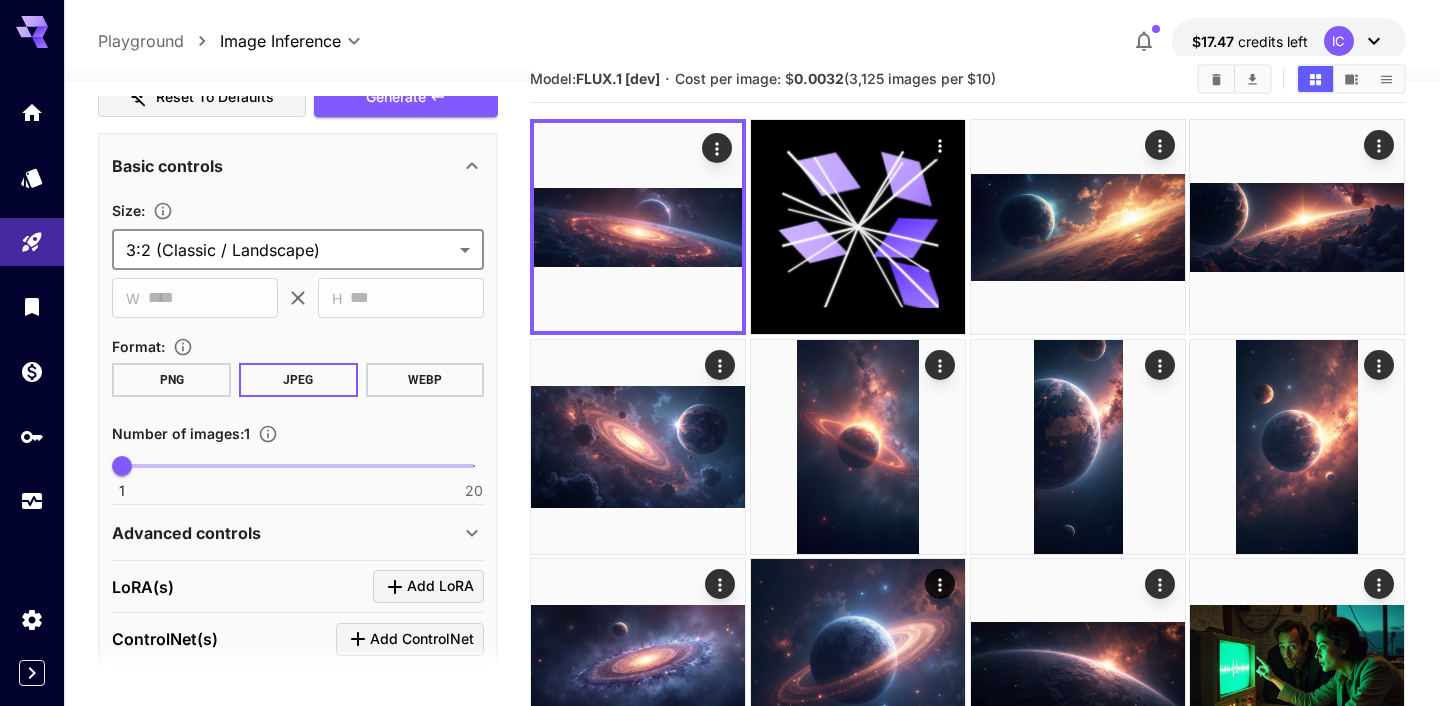 type on "**********" 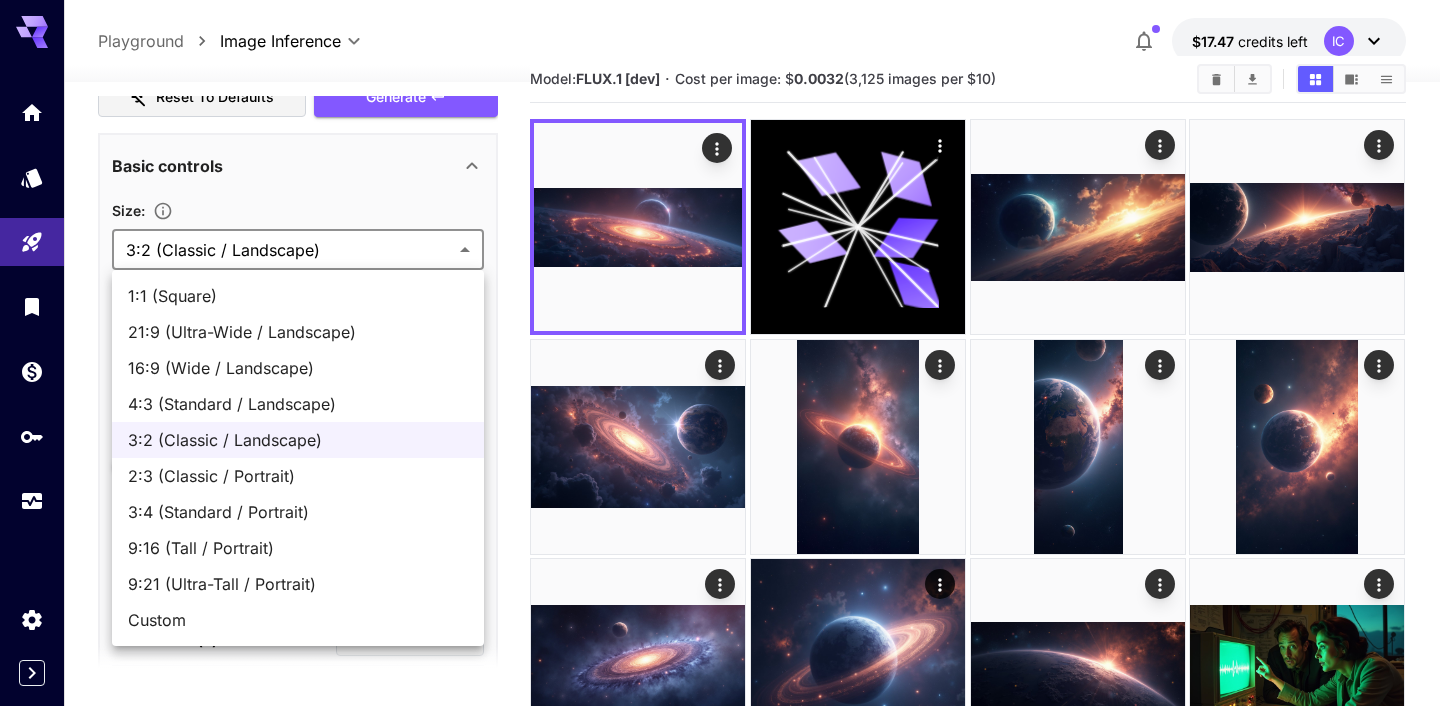 click on "**********" at bounding box center [720, 2812] 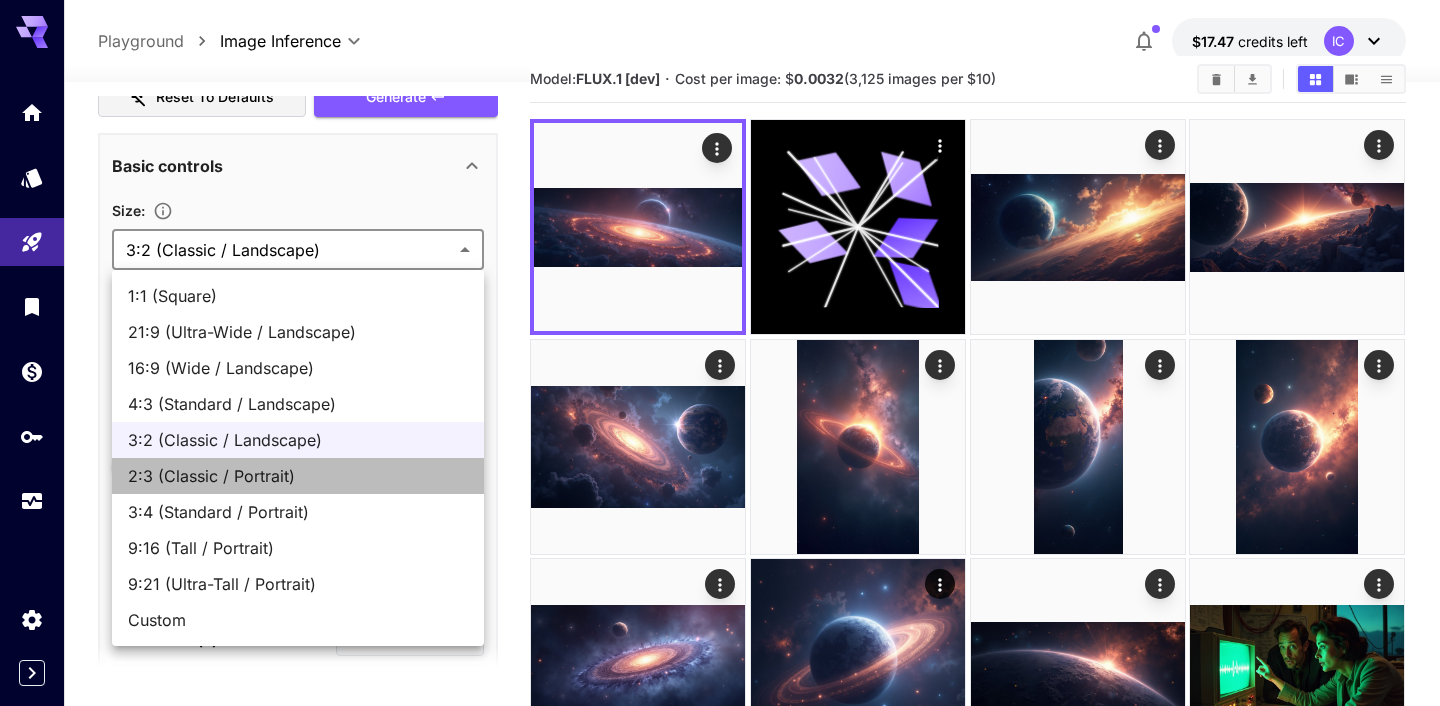 click on "2:3 (Classic / Portrait)" at bounding box center [298, 476] 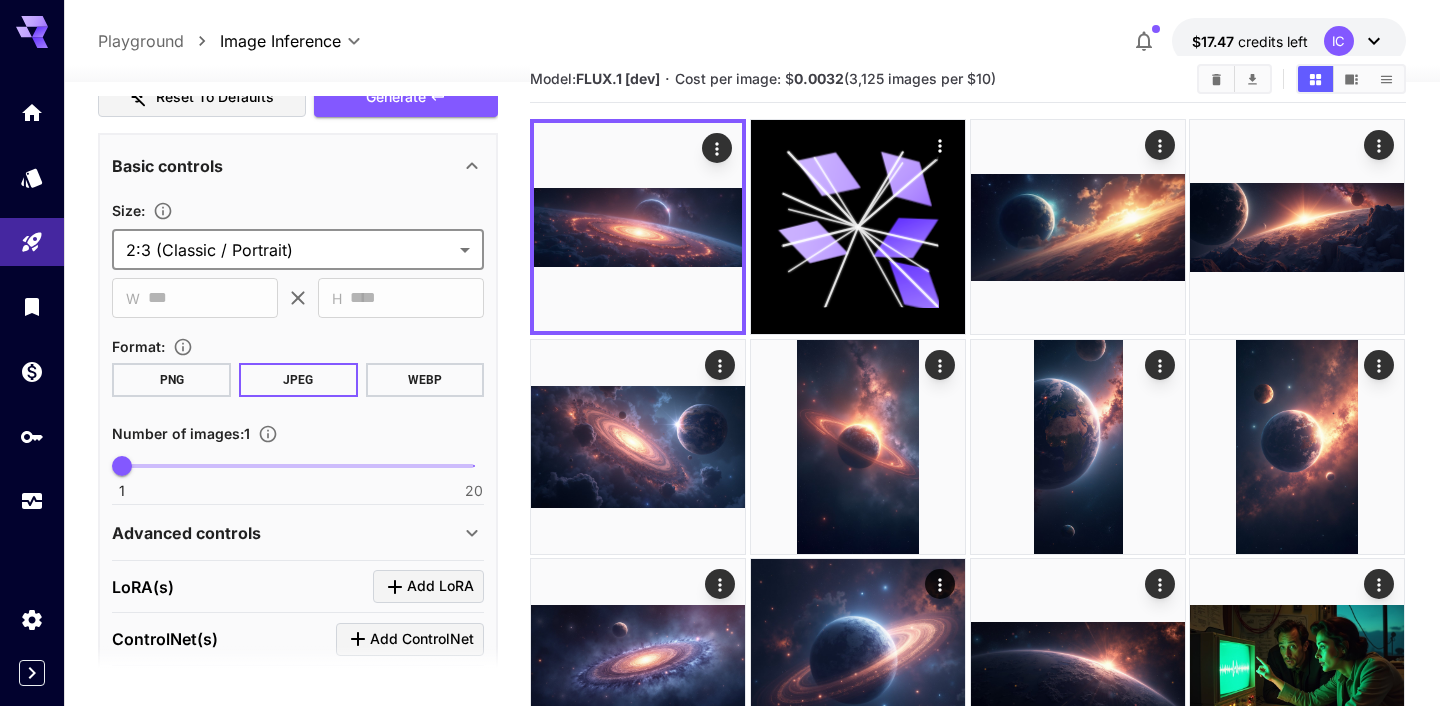 click on "**********" at bounding box center (720, 2812) 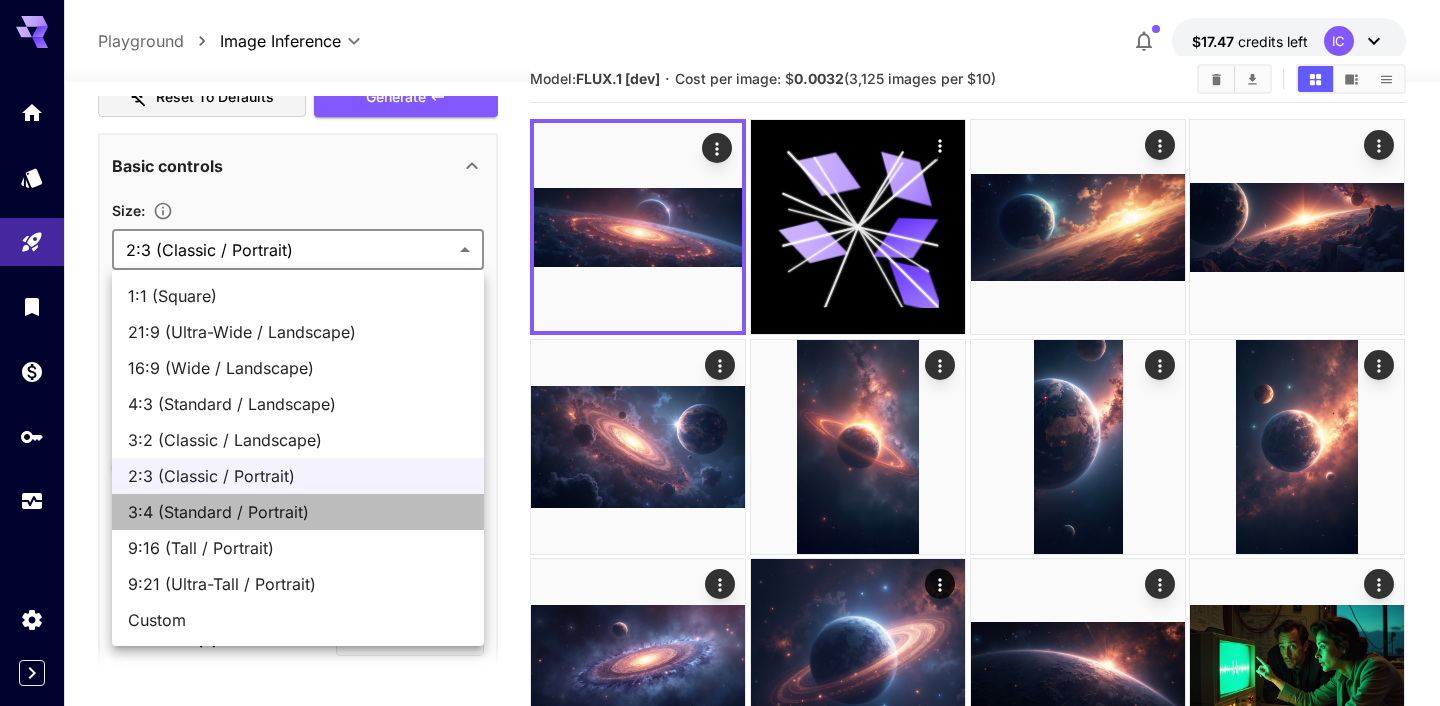 click on "3:4 (Standard / Portrait)" at bounding box center (298, 512) 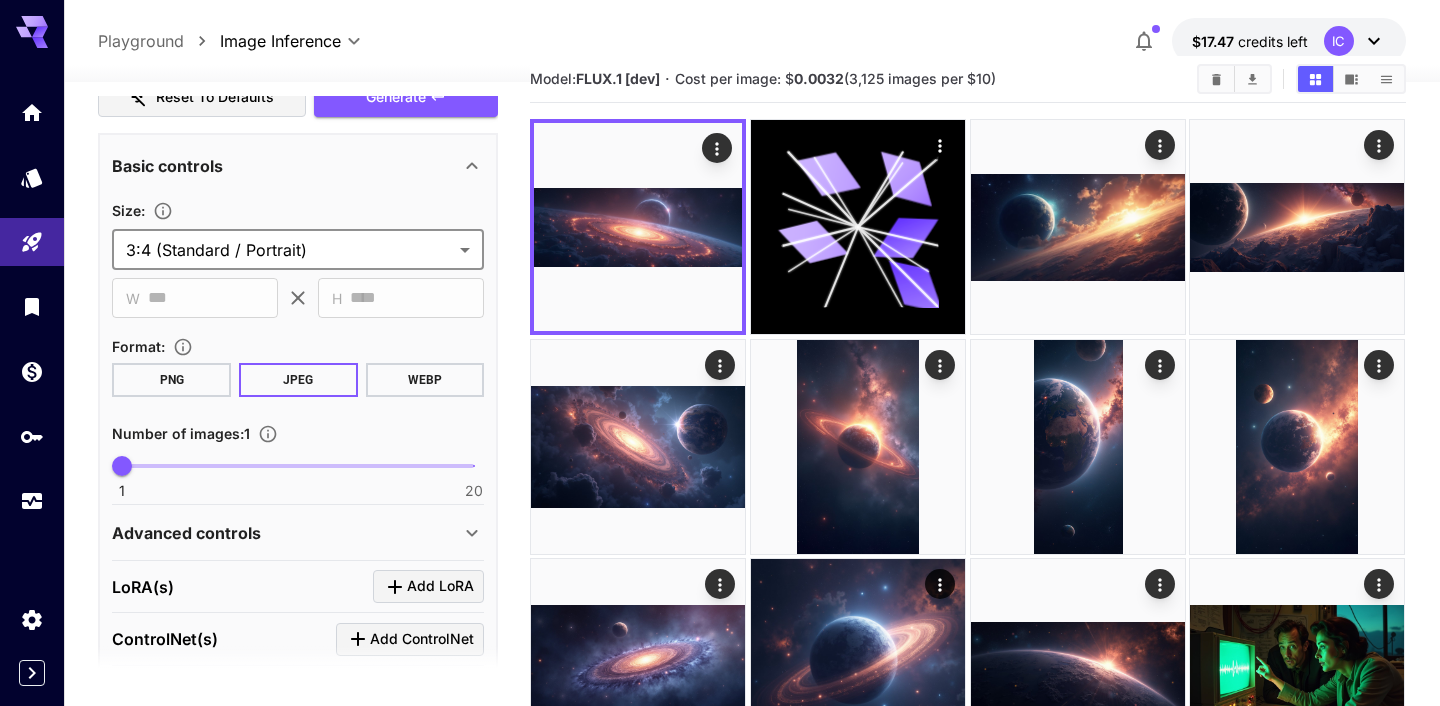 click on "**********" at bounding box center (720, 2812) 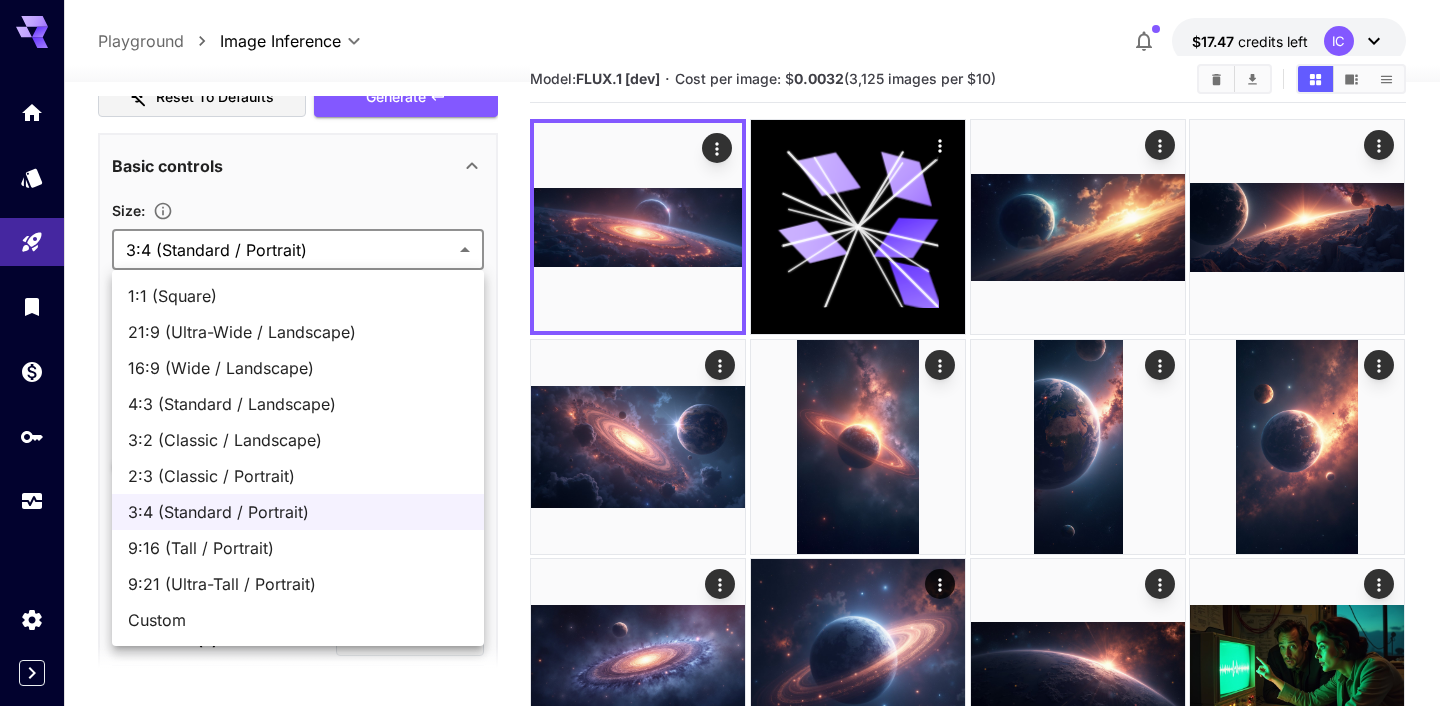 click on "9:16 (Tall / Portrait)" at bounding box center [298, 548] 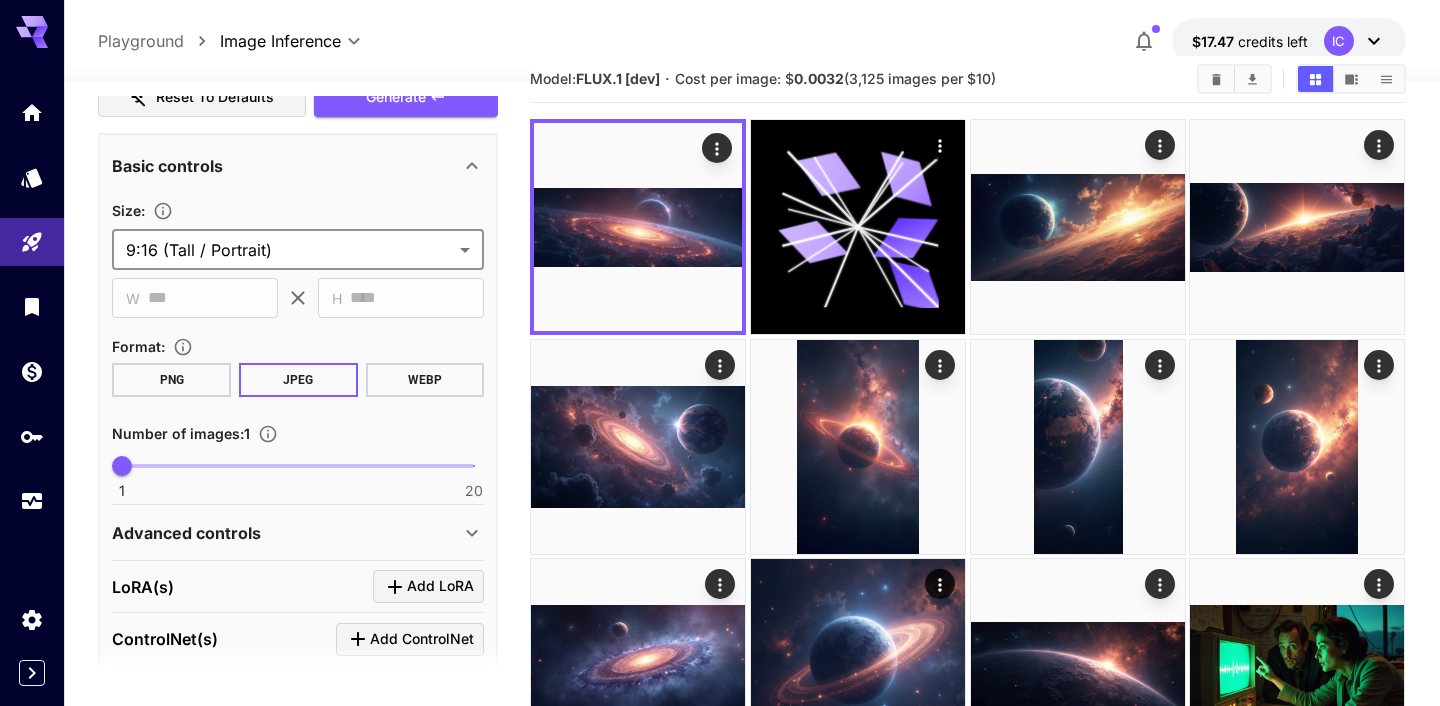 type on "**********" 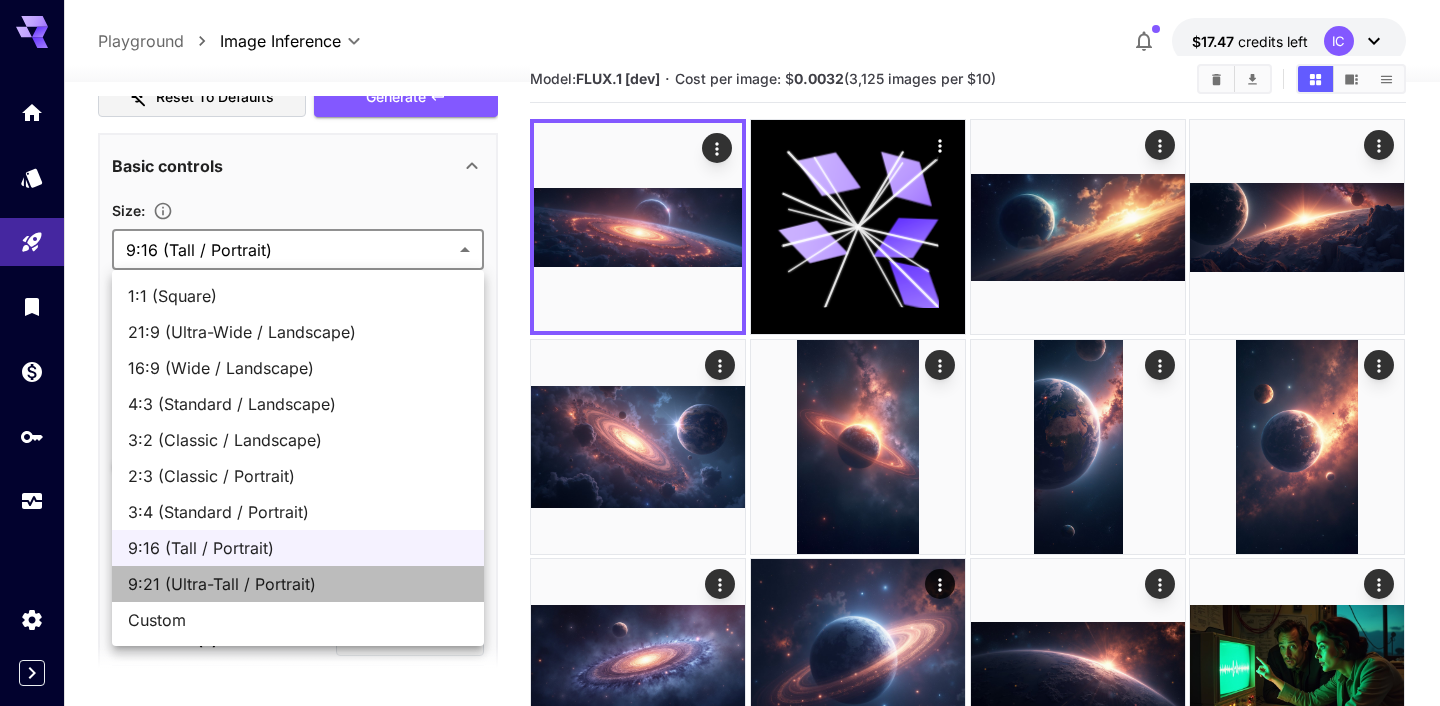 click on "9:21 (Ultra-Tall / Portrait)" at bounding box center (298, 584) 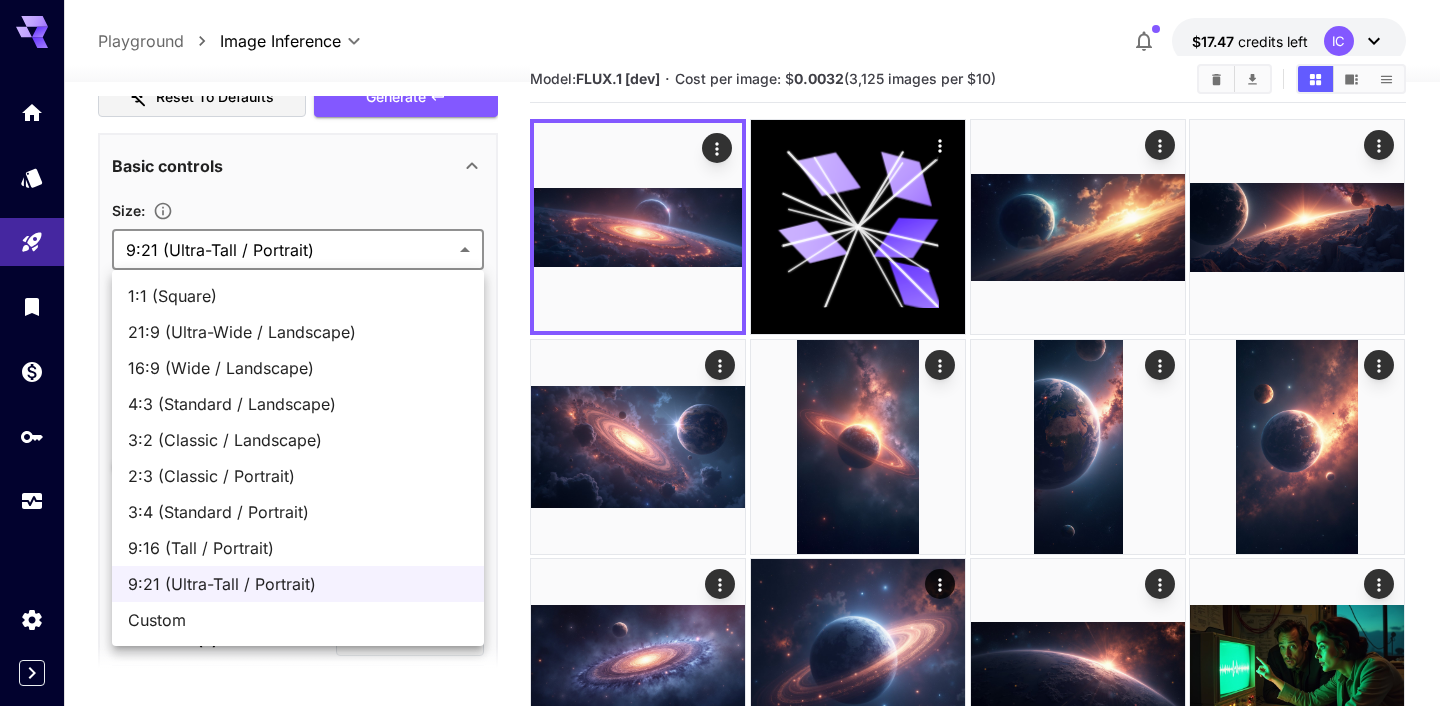 click on "**********" at bounding box center [720, 2812] 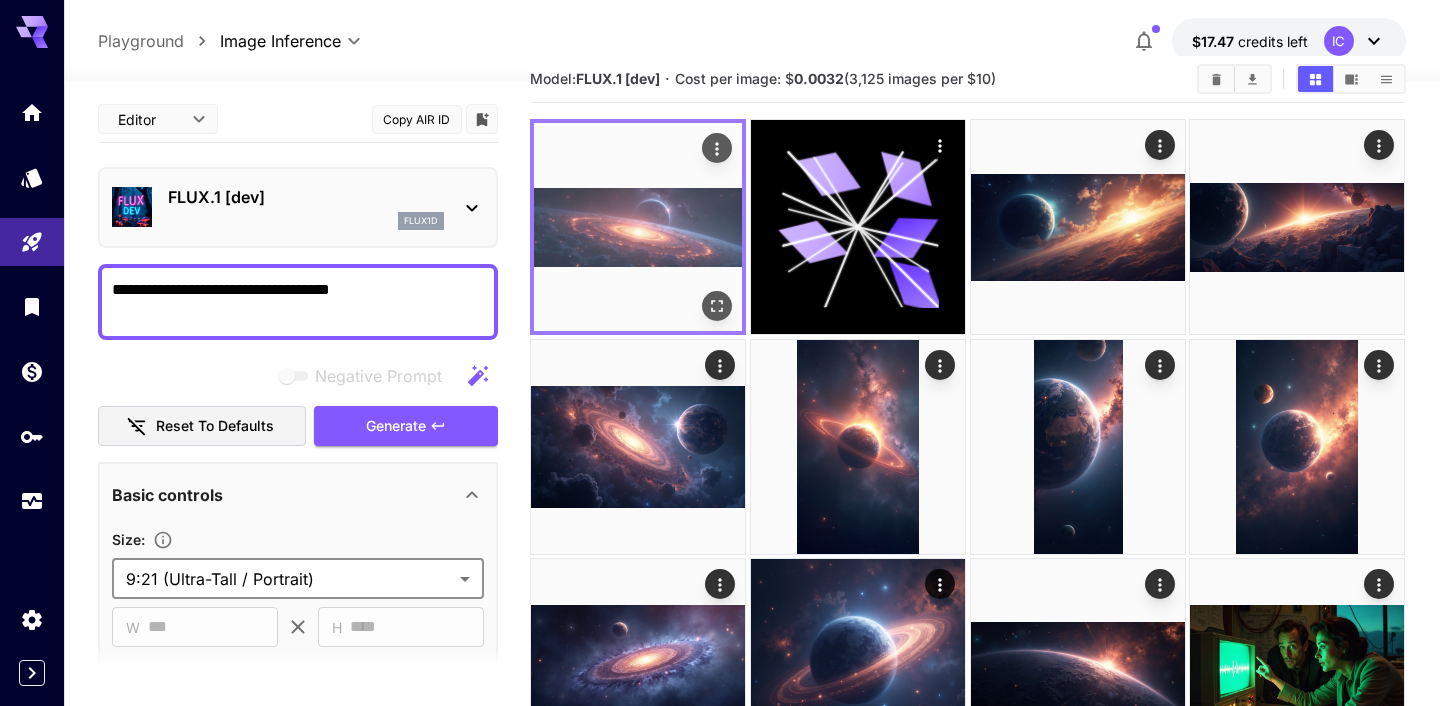 scroll, scrollTop: 42, scrollLeft: 0, axis: vertical 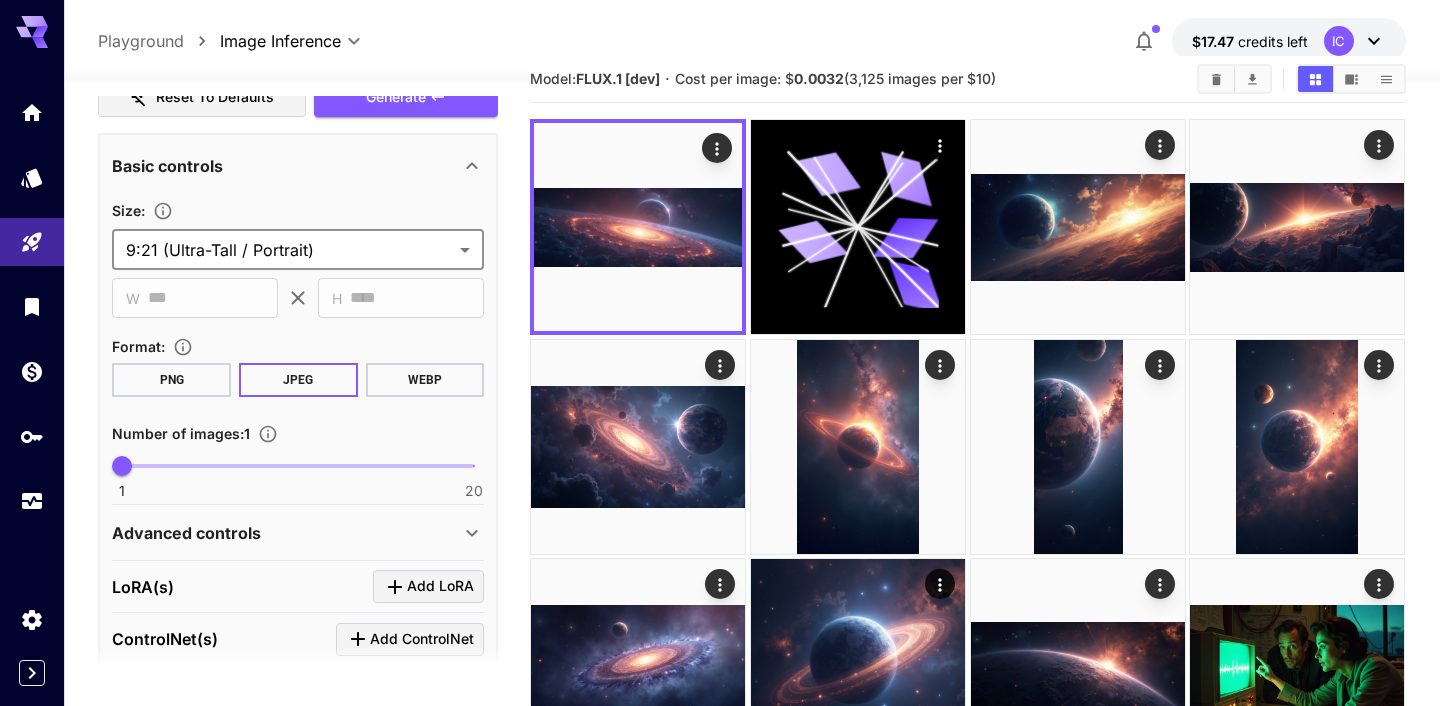 click on "**********" at bounding box center [720, 2812] 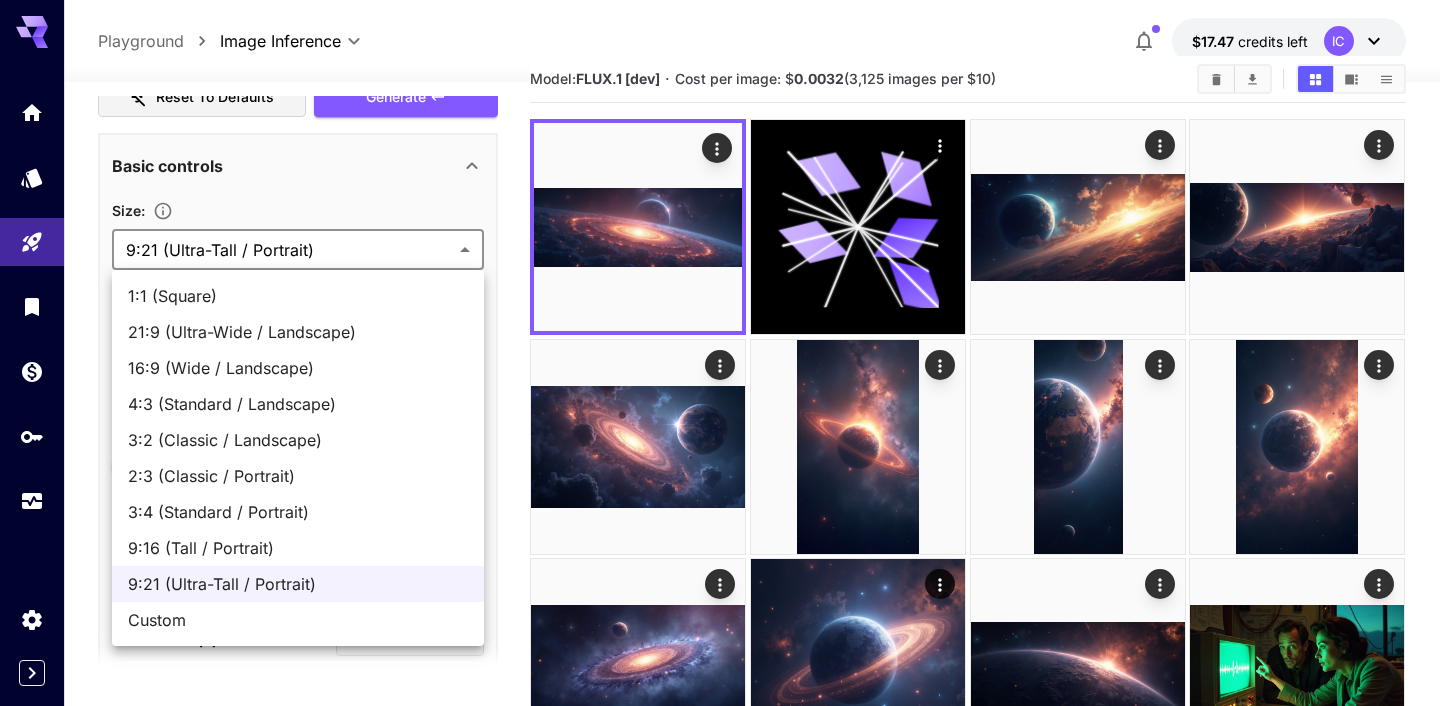 click on "9:21 (Ultra-Tall / Portrait)" at bounding box center (298, 584) 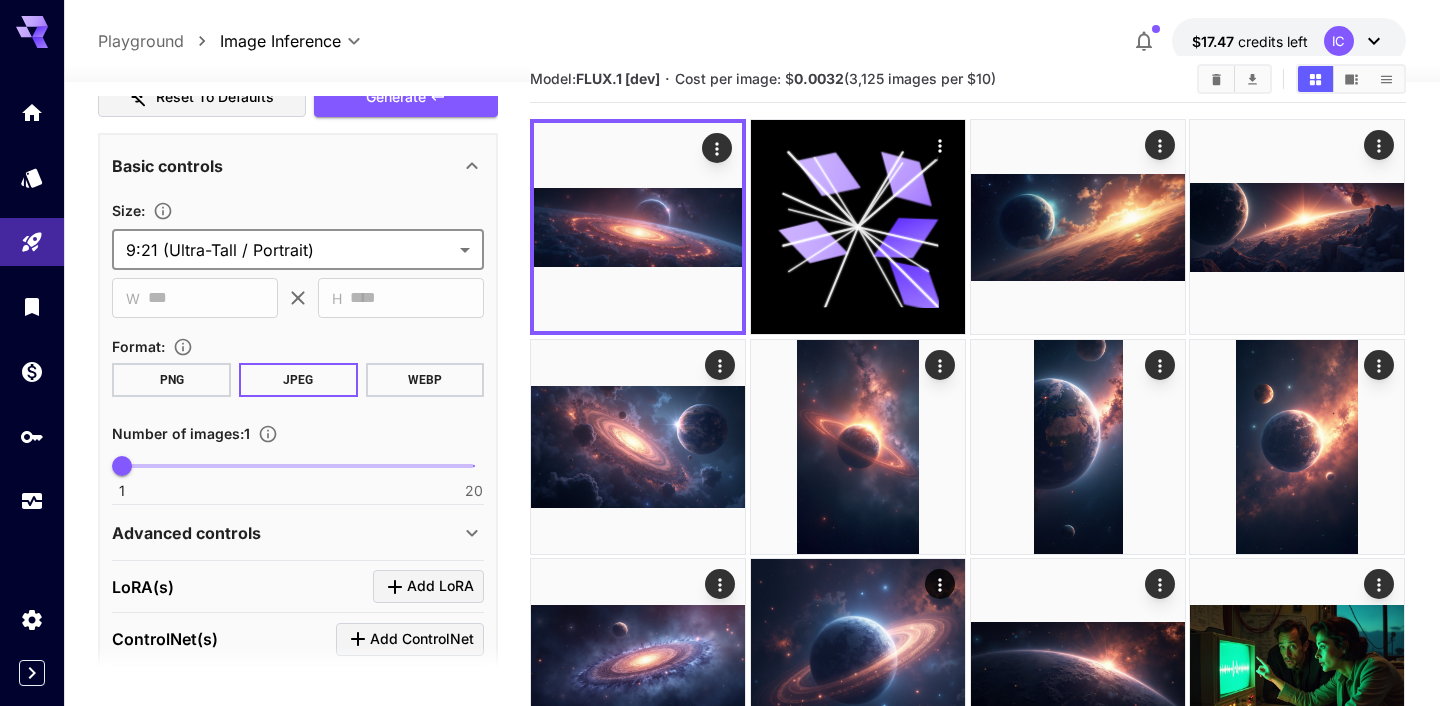 click on "**********" at bounding box center [720, 2812] 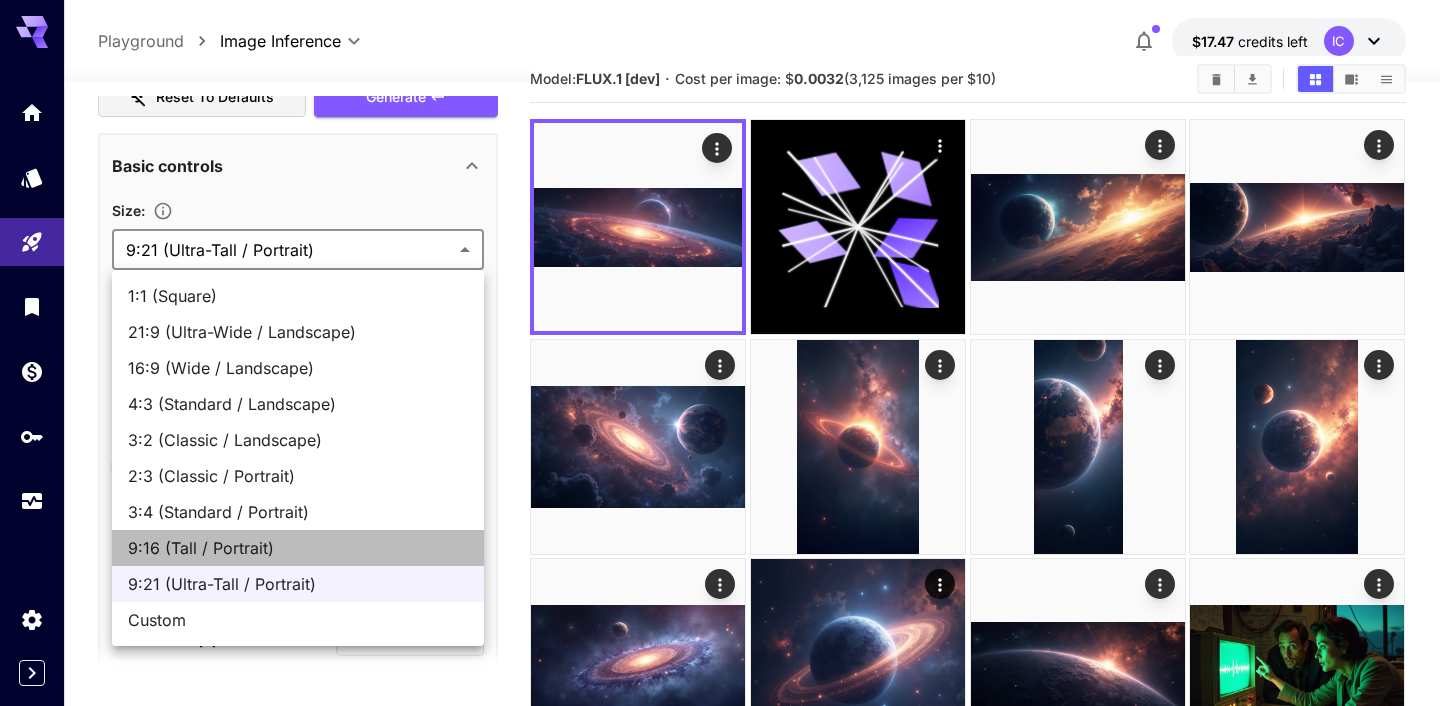 click on "9:16 (Tall / Portrait)" at bounding box center [298, 548] 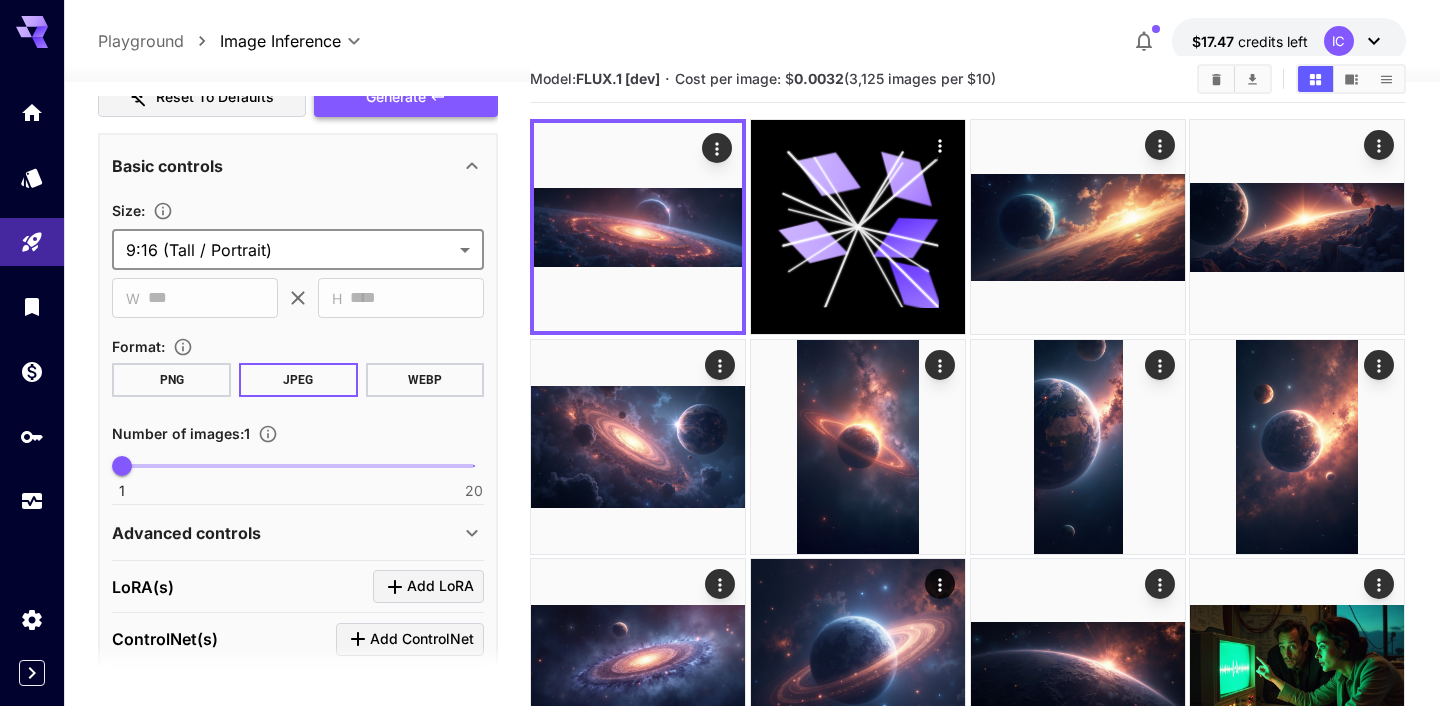 click on "Generate" at bounding box center [406, 97] 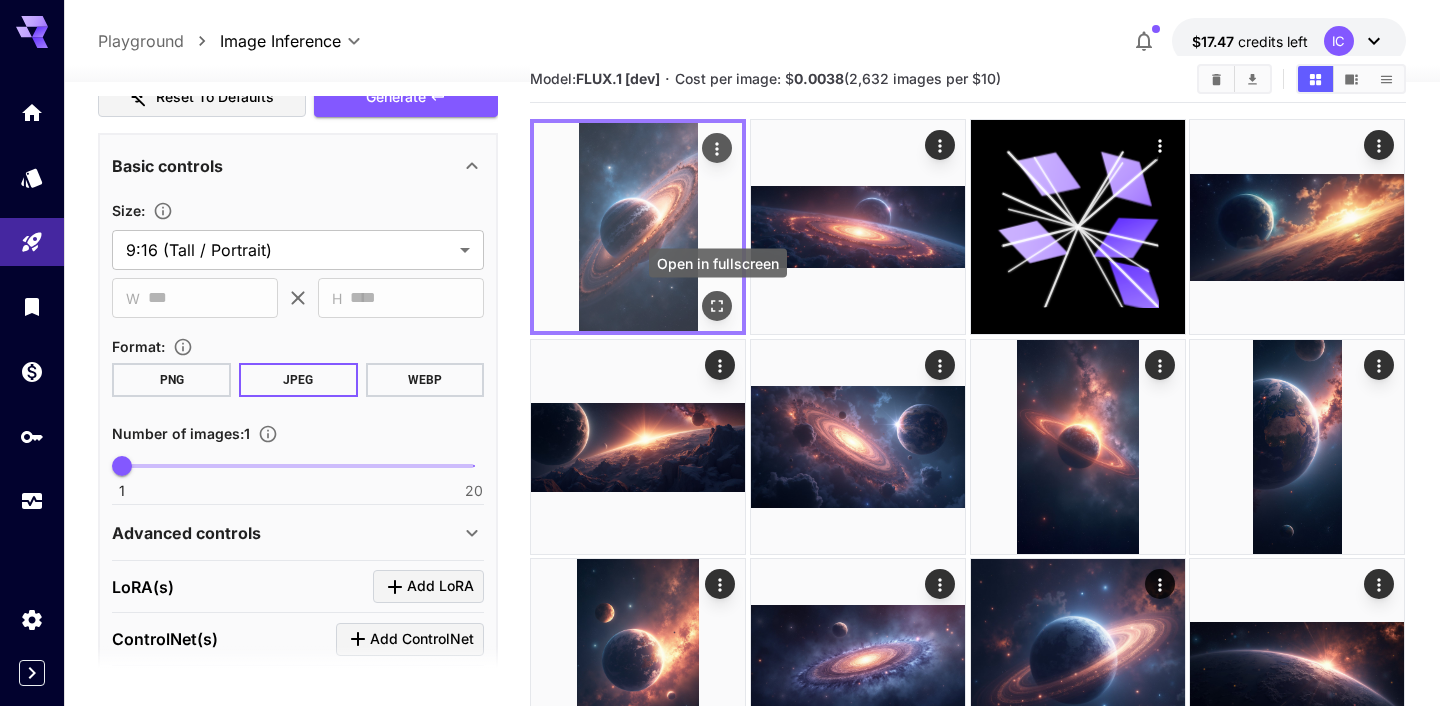 click 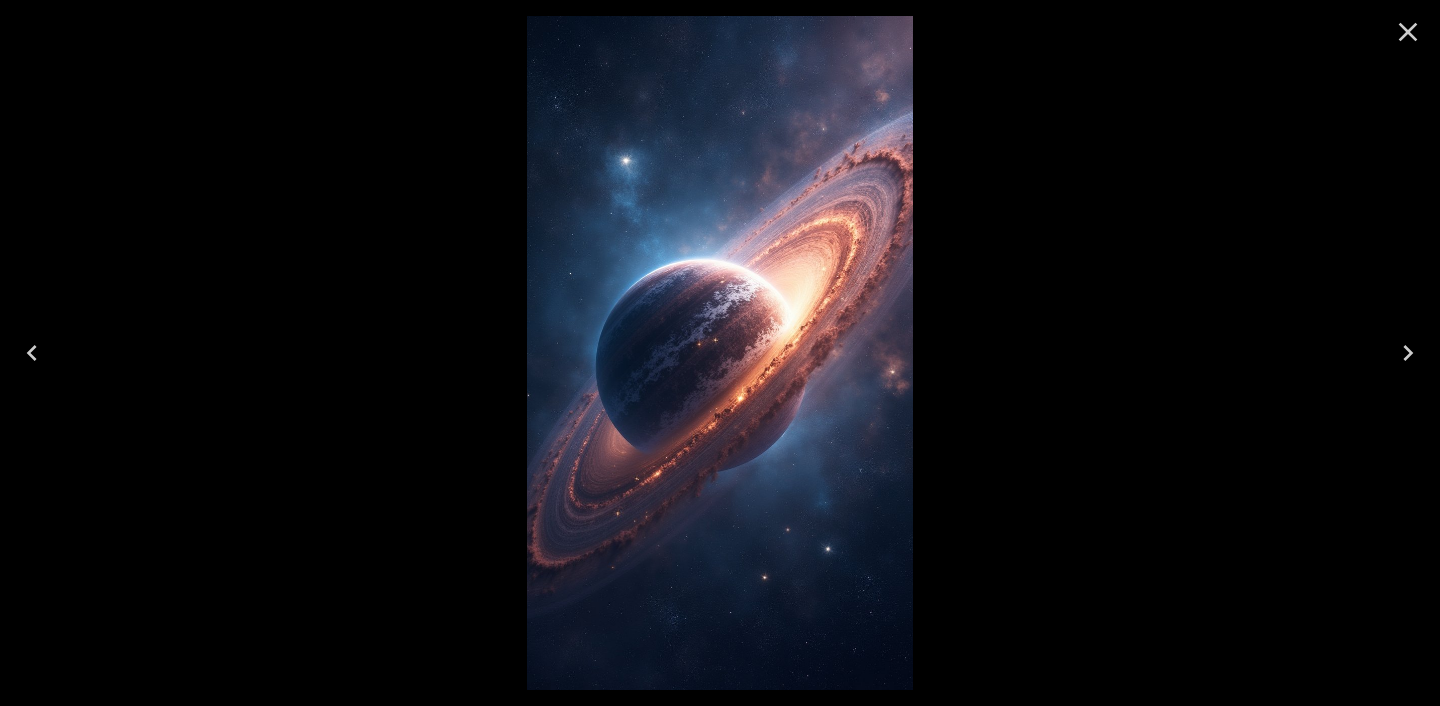 click 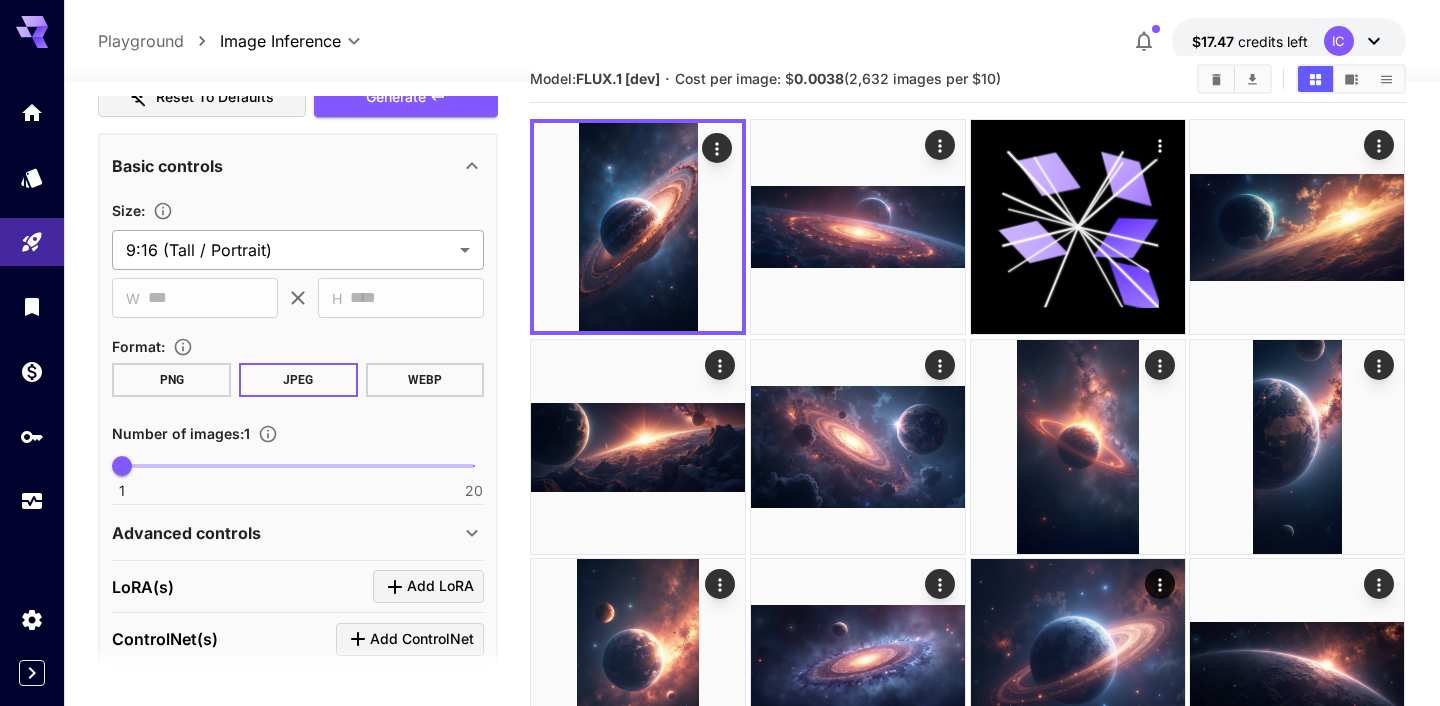 click on "**********" at bounding box center [720, 2921] 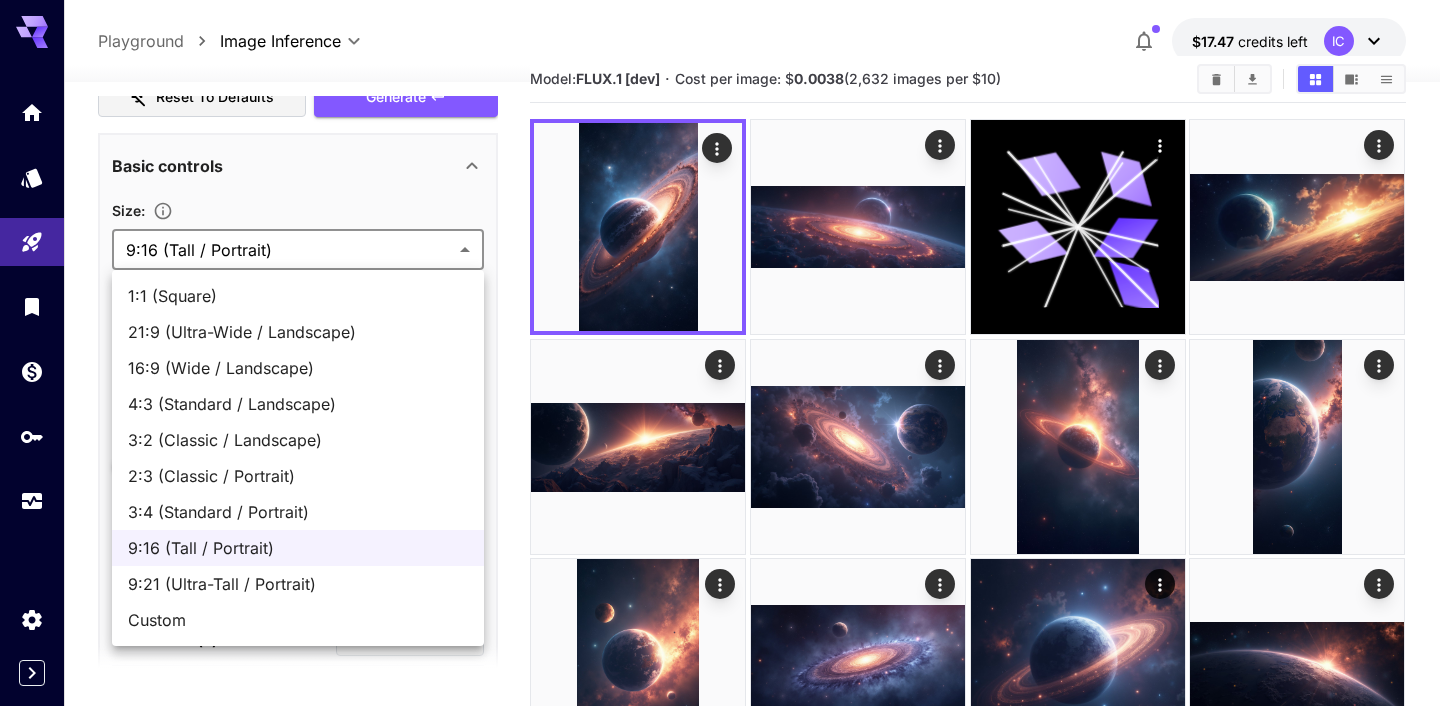 click on "Custom" at bounding box center (298, 620) 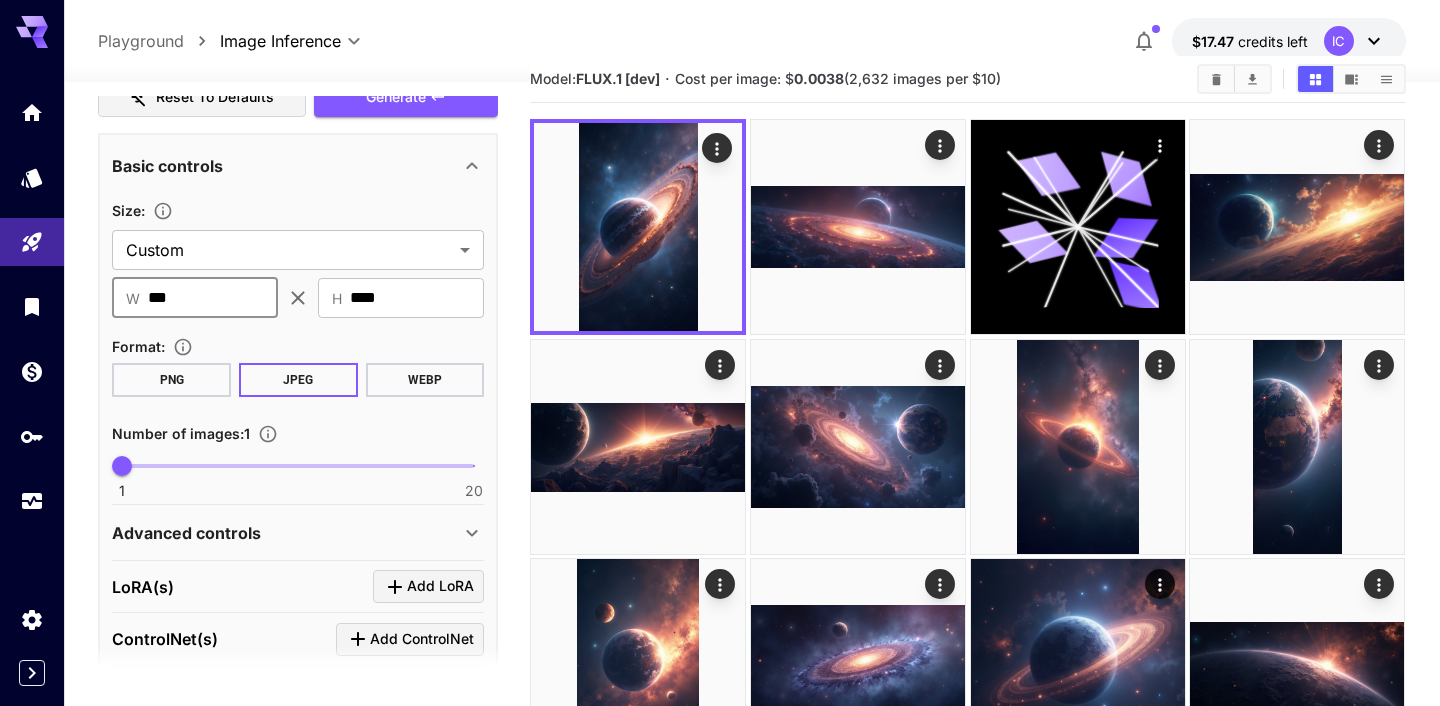 drag, startPoint x: 197, startPoint y: 307, endPoint x: 65, endPoint y: 300, distance: 132.18547 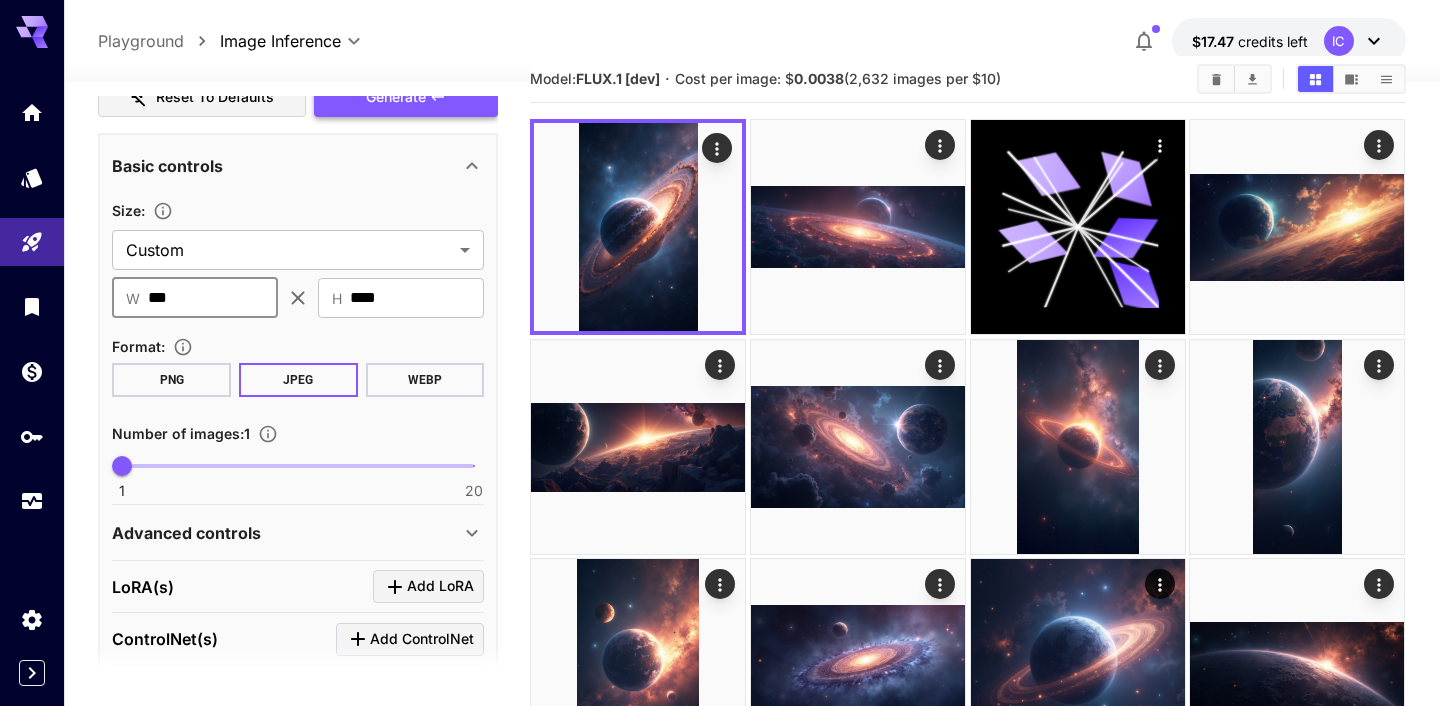 type on "***" 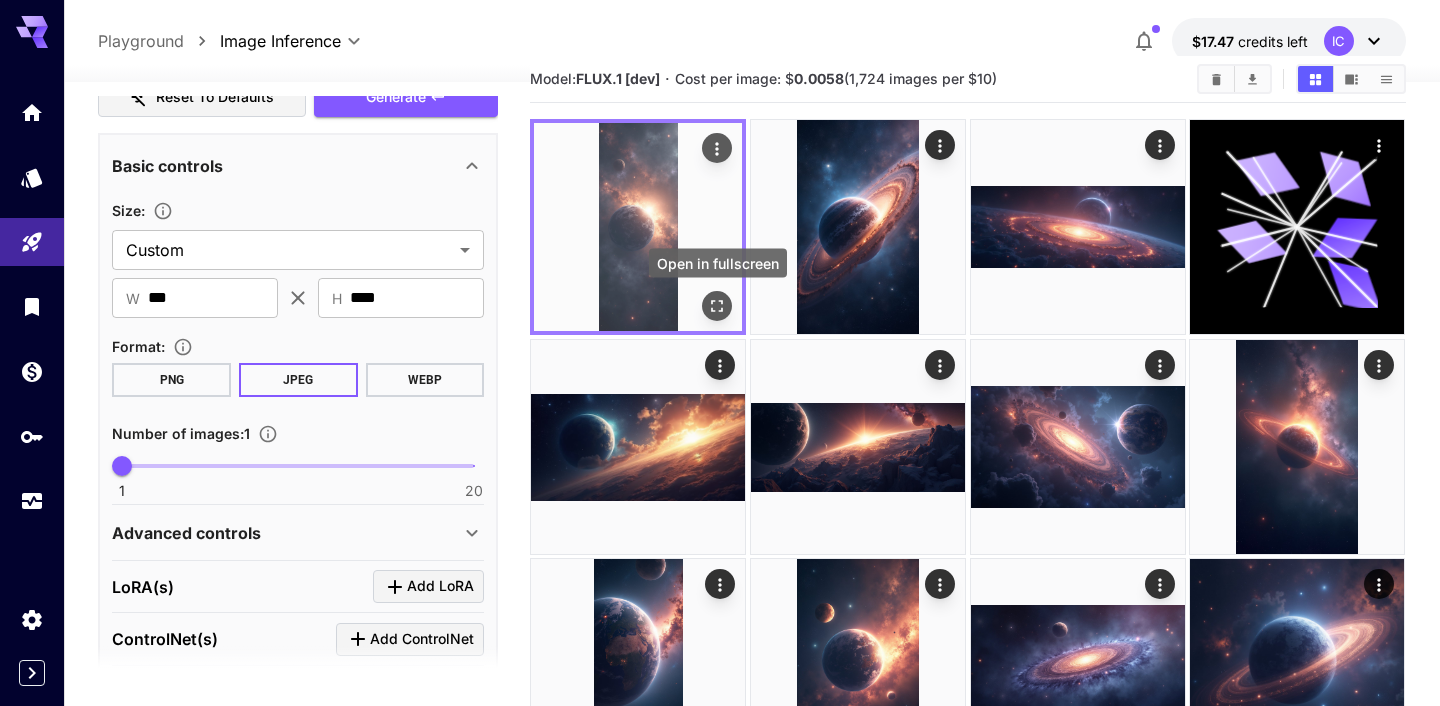 click 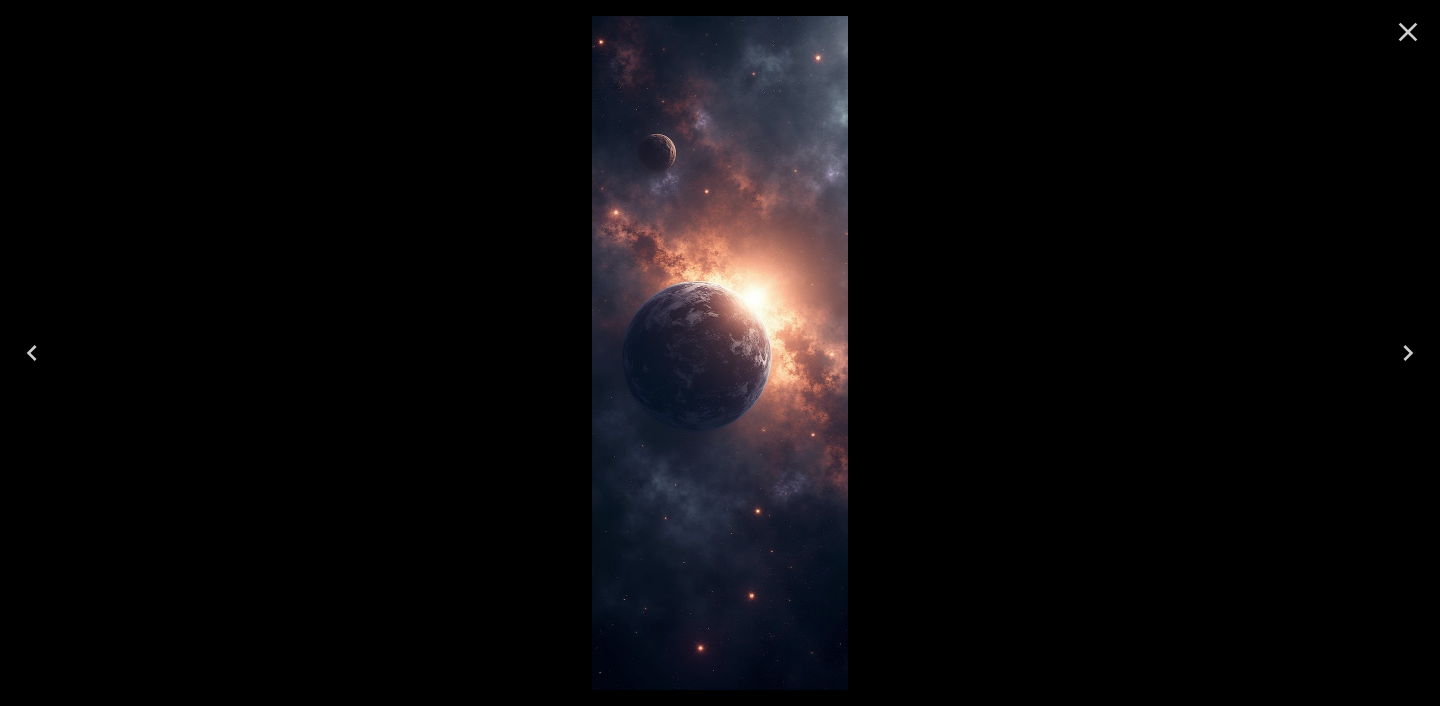 click at bounding box center [720, 353] 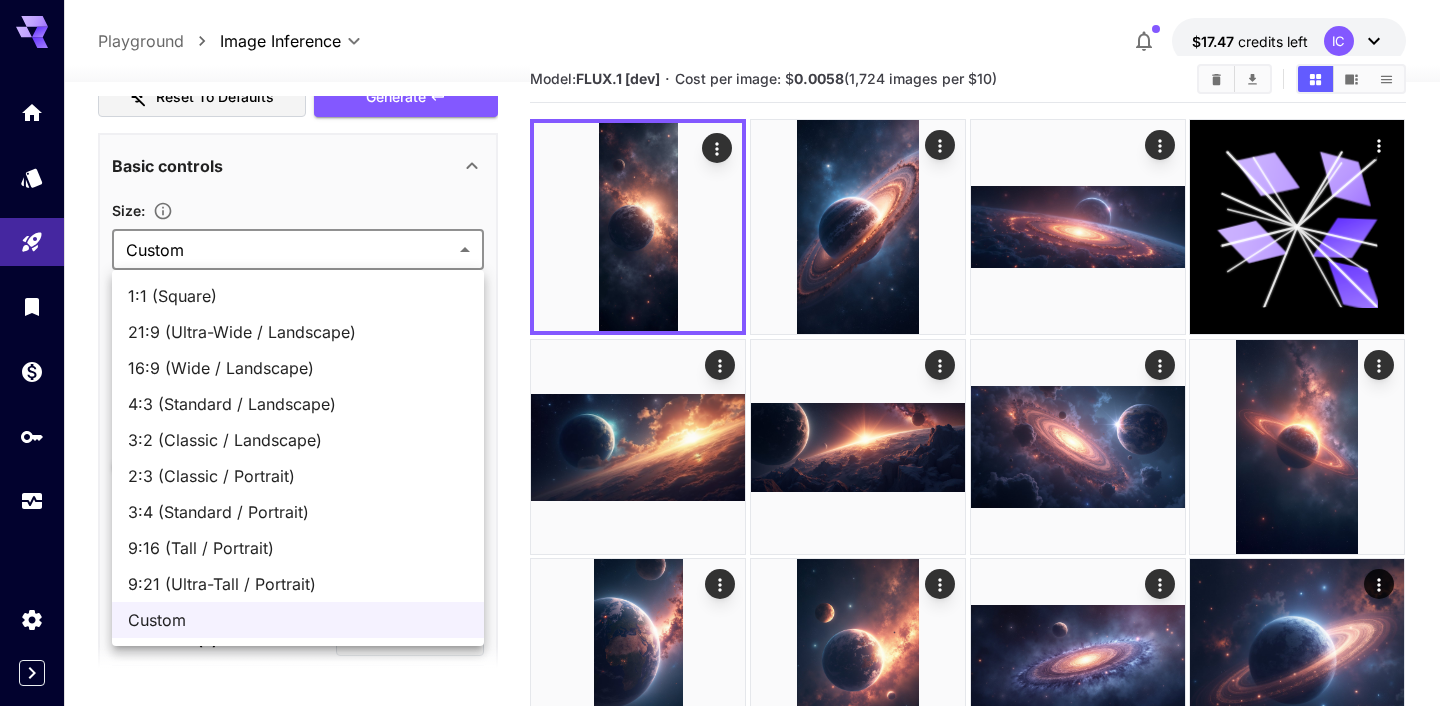 click on "**********" at bounding box center (720, 2921) 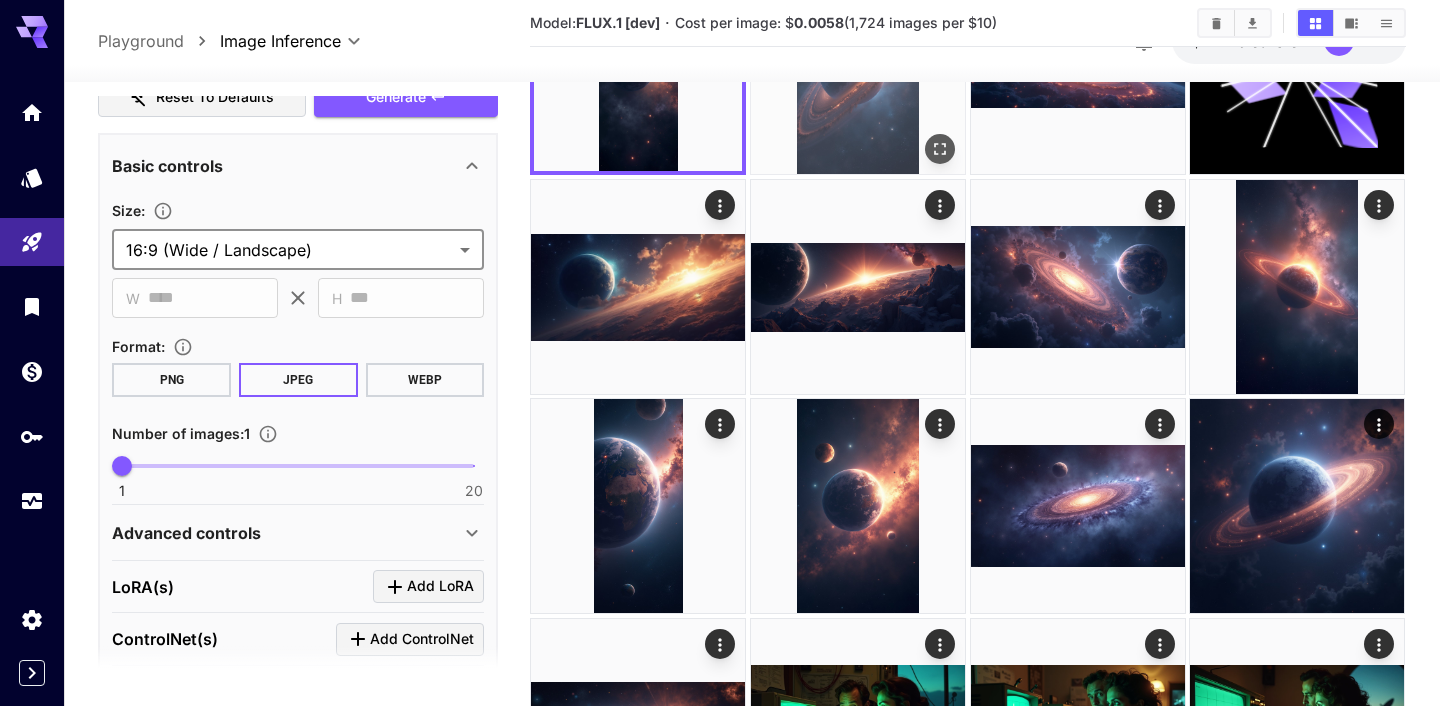 scroll, scrollTop: 204, scrollLeft: 0, axis: vertical 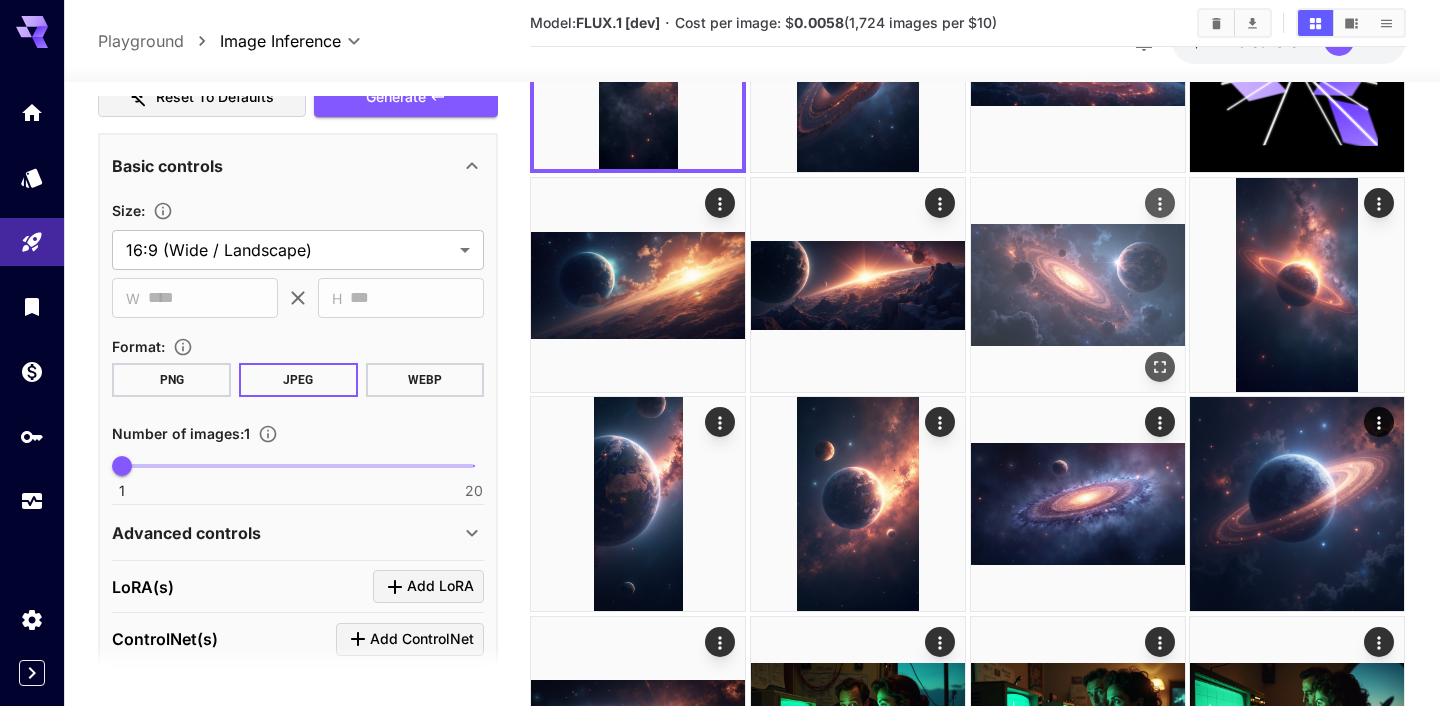 click at bounding box center [1078, 285] 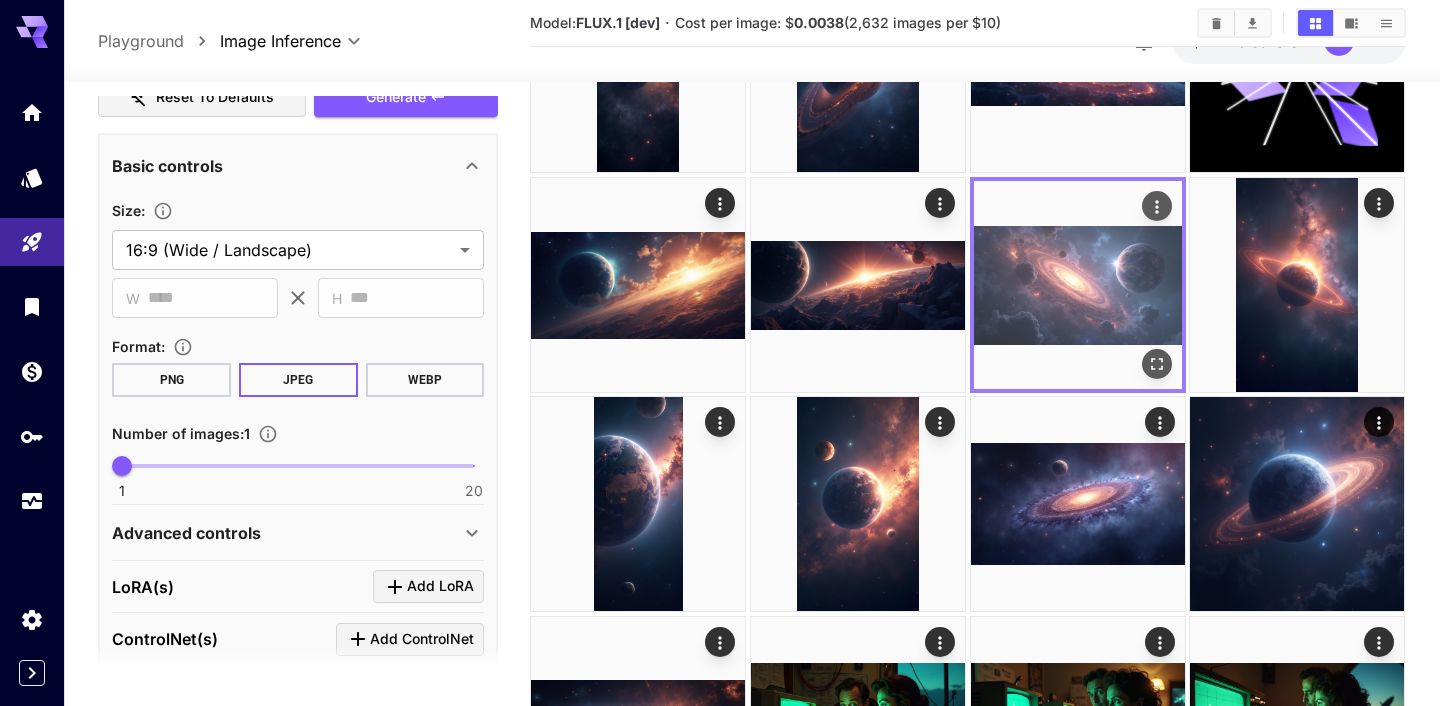 click 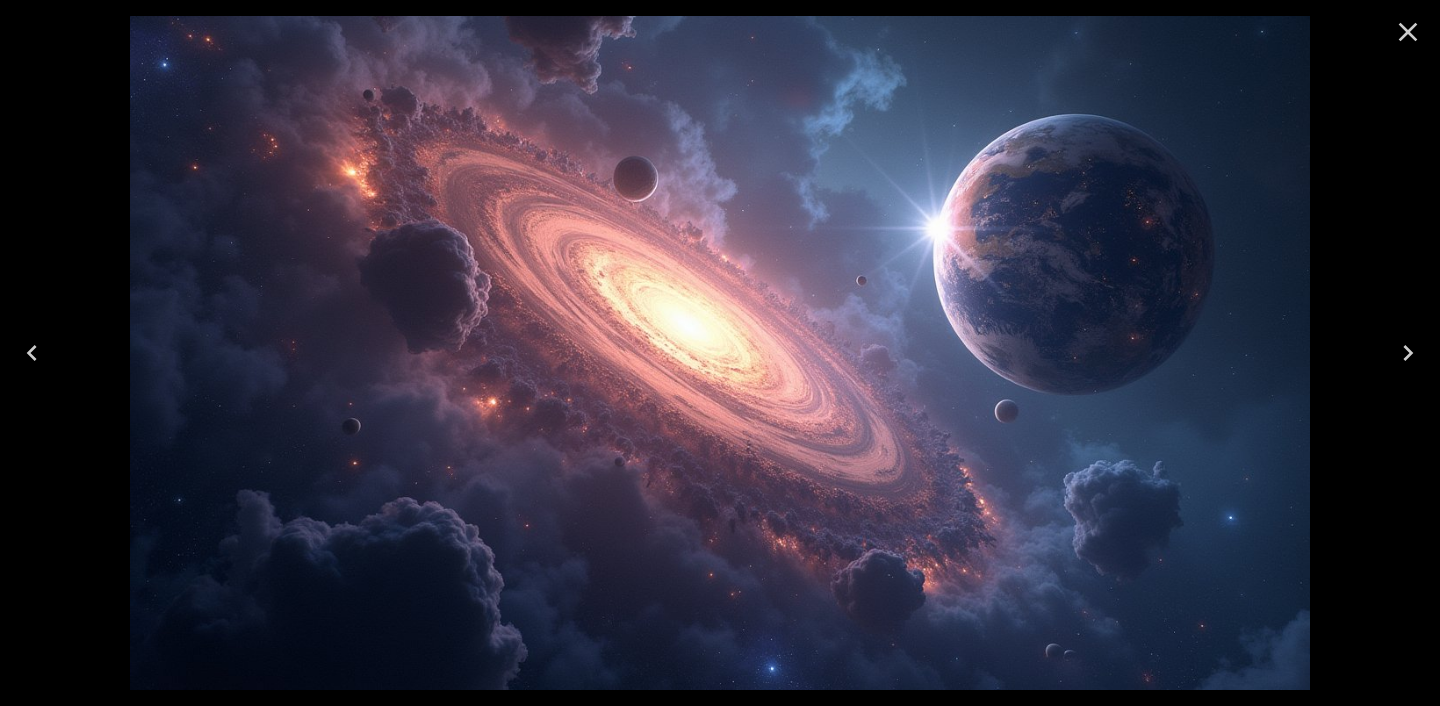 click 